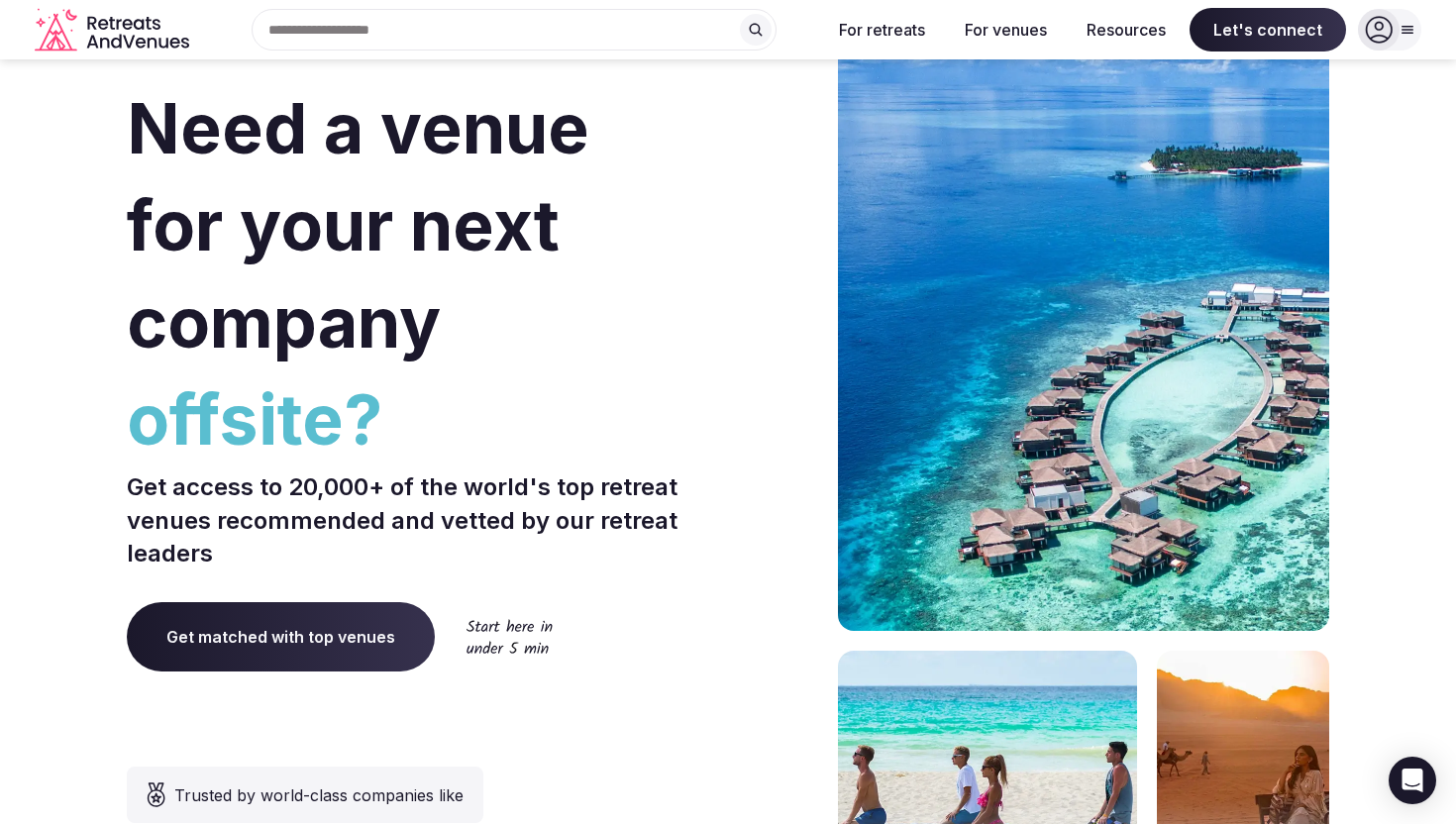 scroll, scrollTop: 0, scrollLeft: 0, axis: both 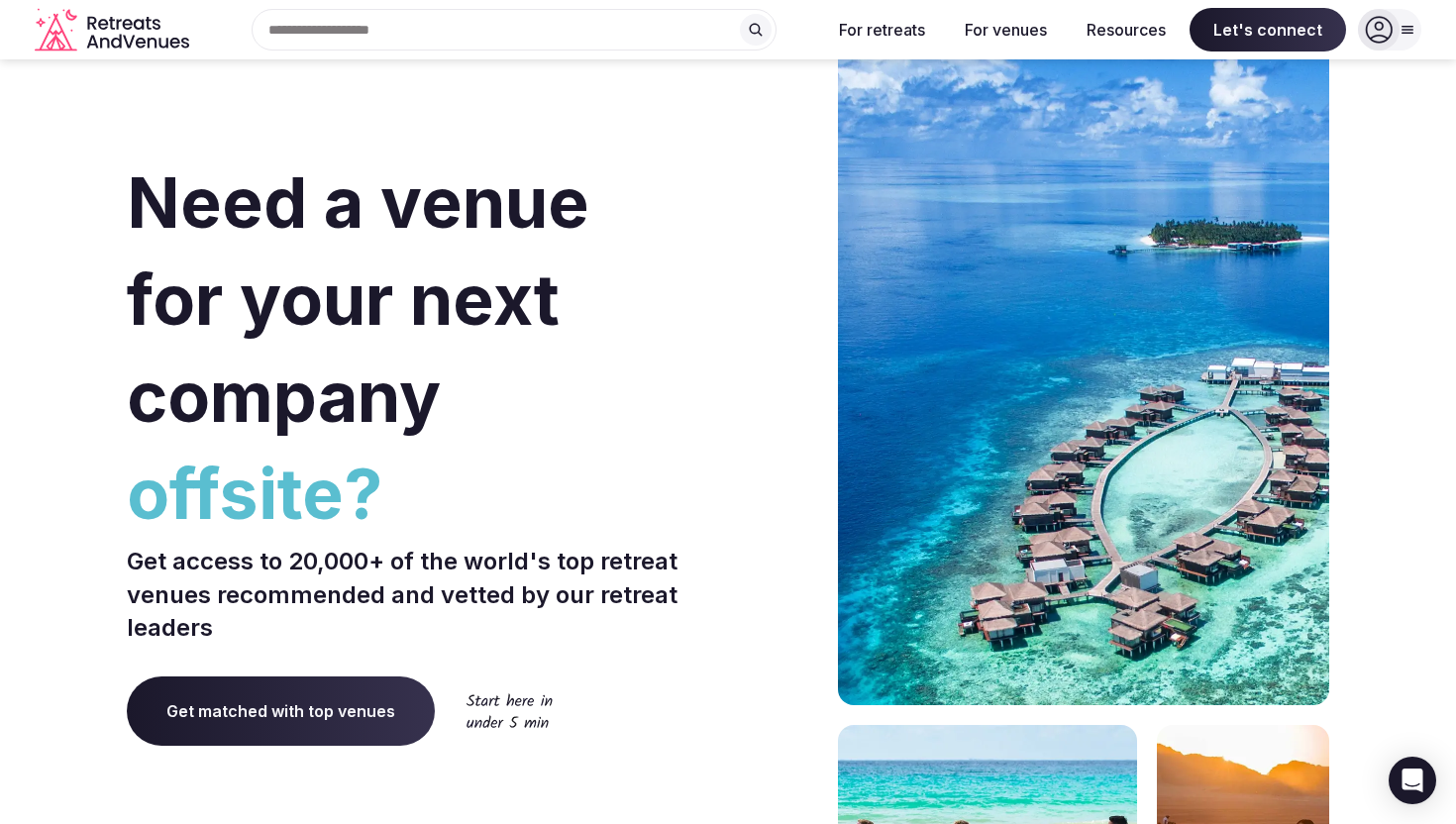 click on "Let's connect" at bounding box center [728, 721] 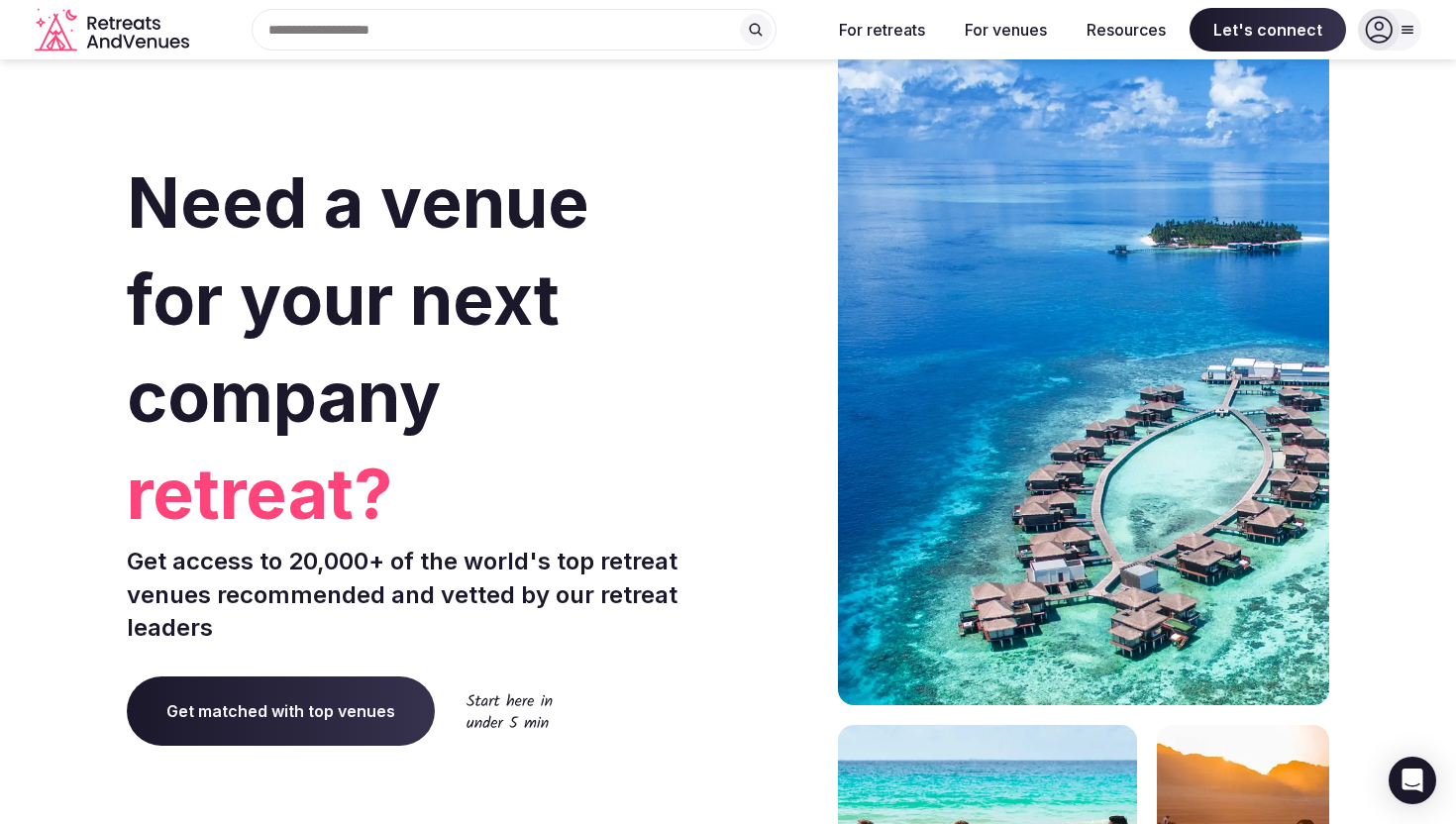 click on "Let's connect" at bounding box center [728, 721] 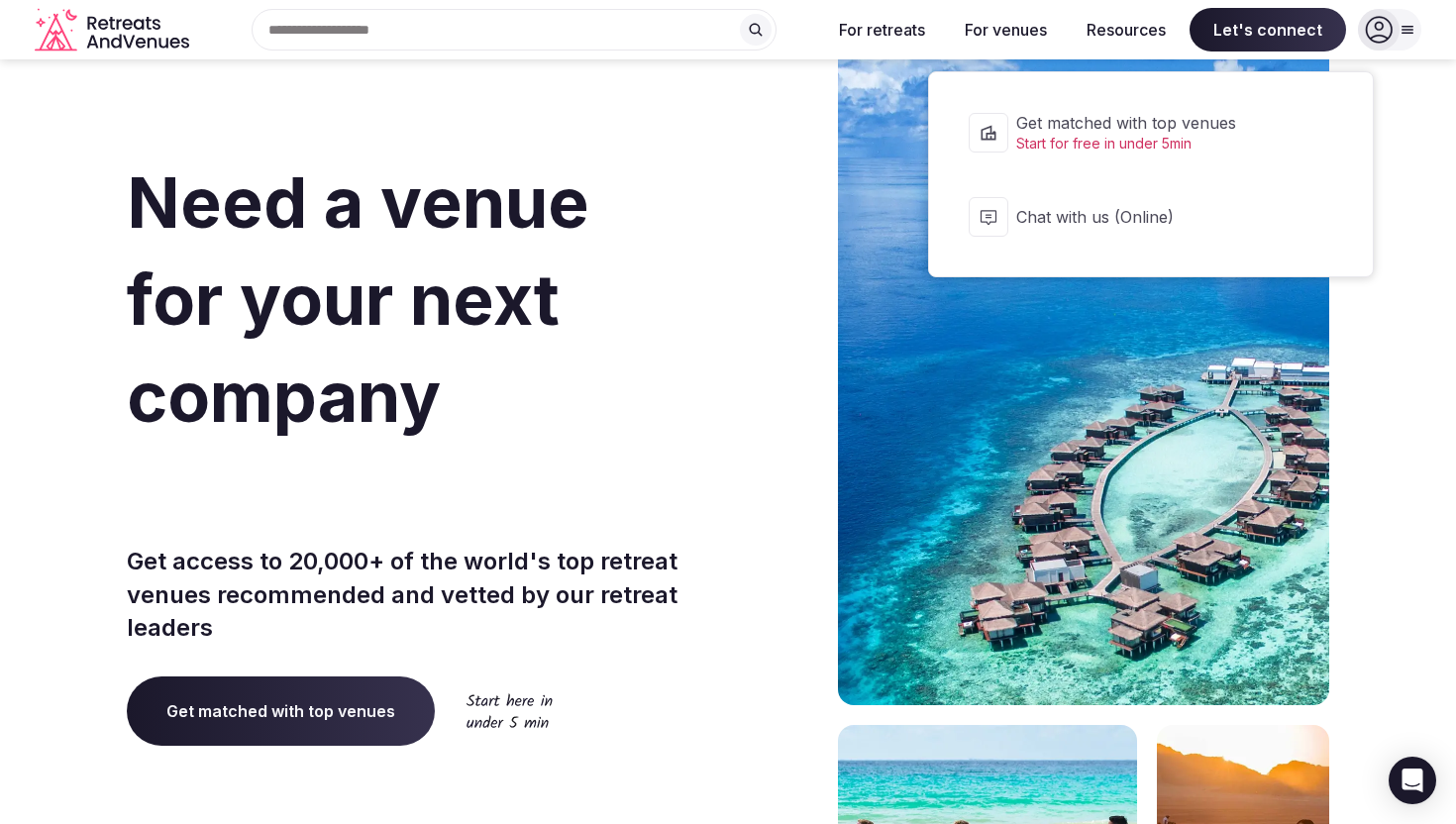 click on "Get matched with top venues" at bounding box center (1164, 123) 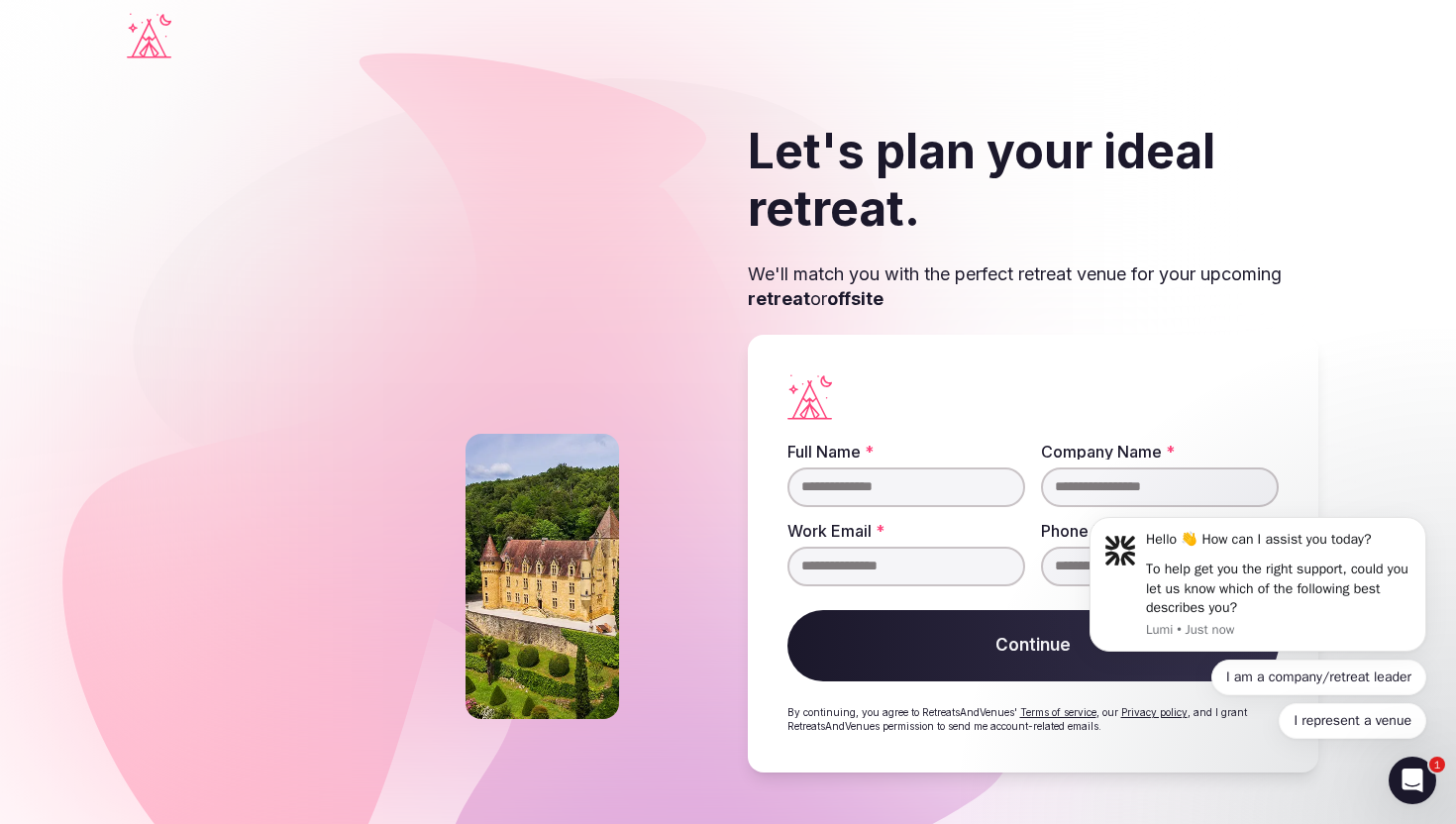 scroll, scrollTop: 0, scrollLeft: 0, axis: both 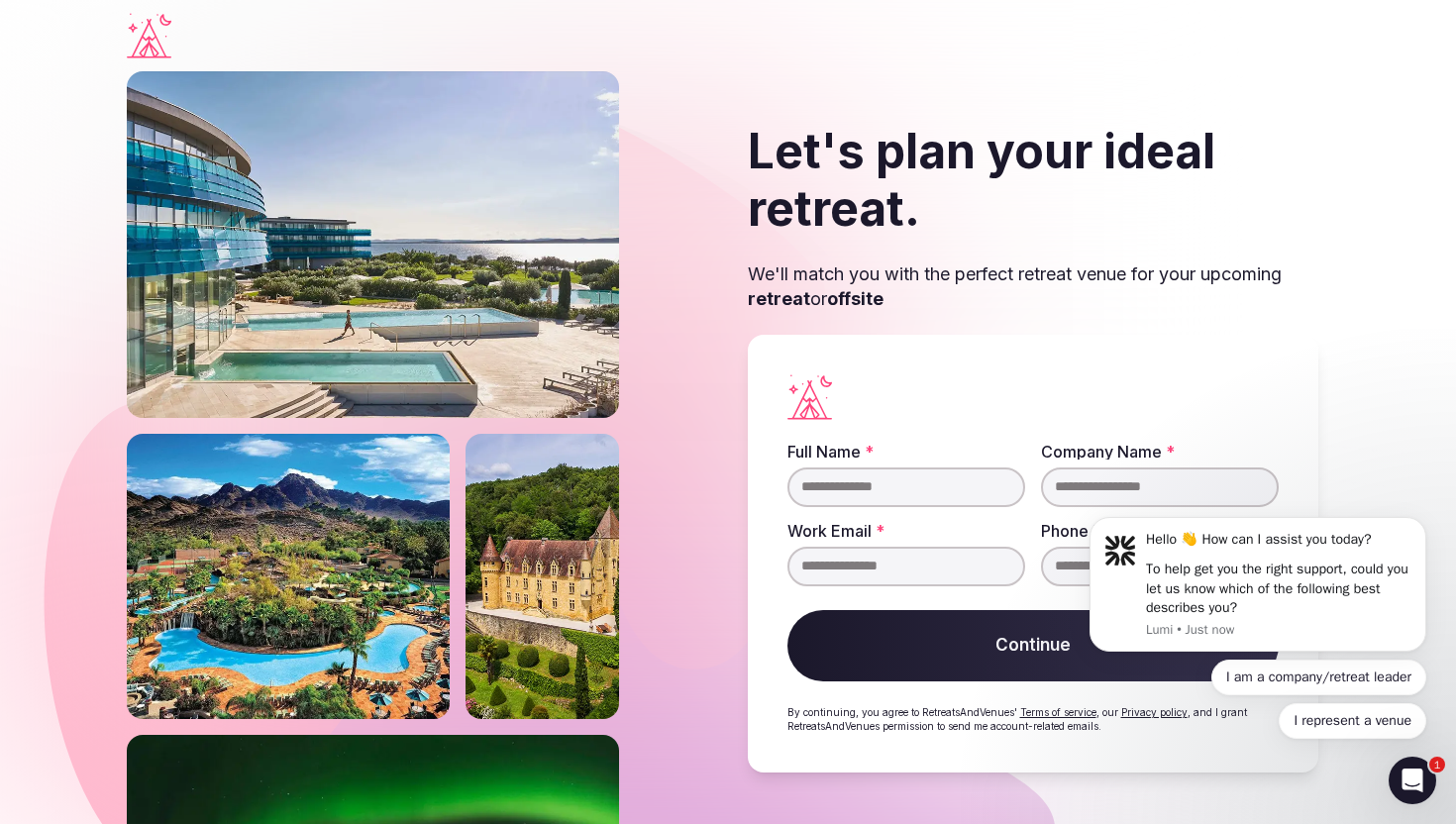 click on "Full Name *" at bounding box center (906, 487) 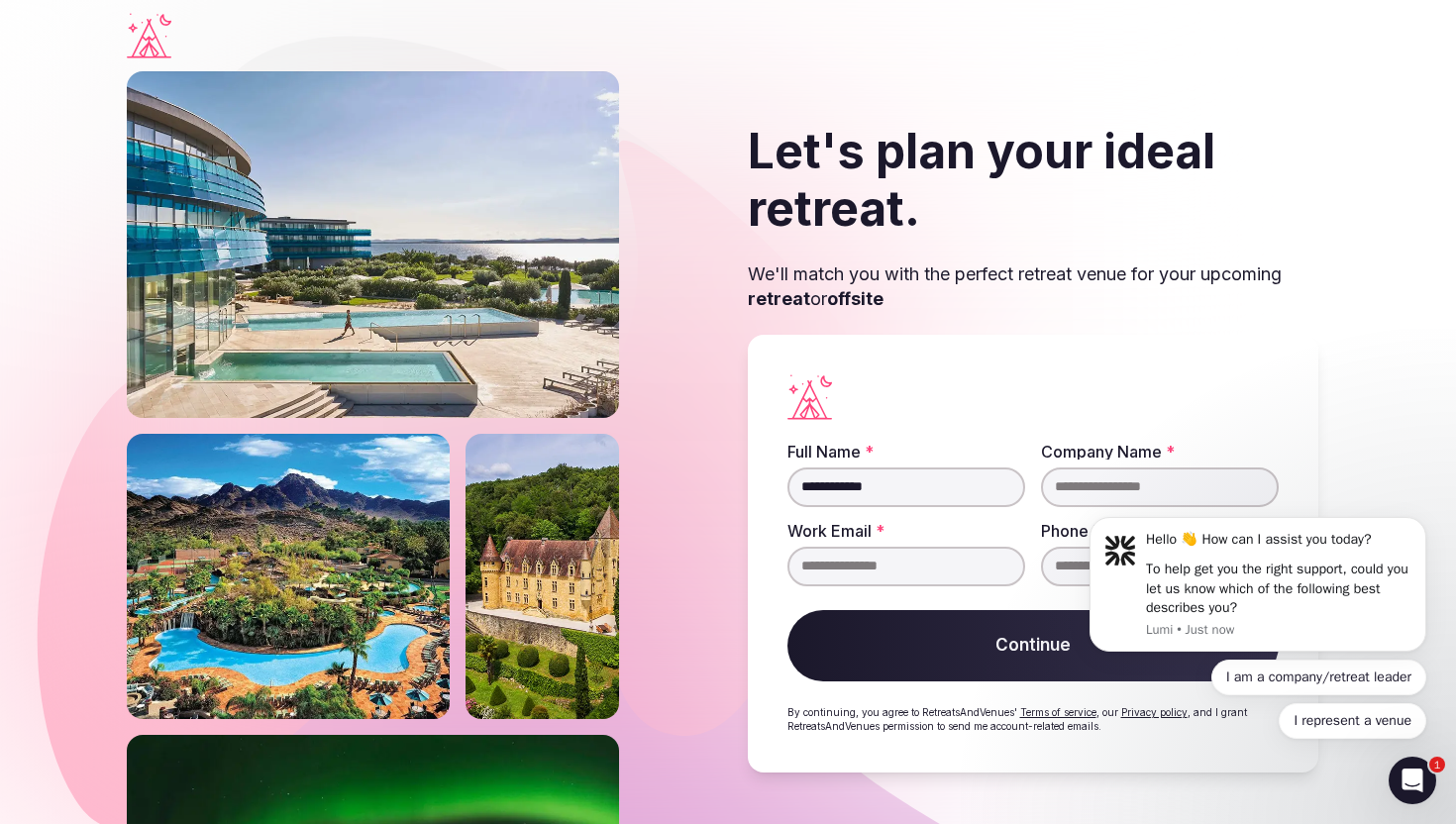 type on "**********" 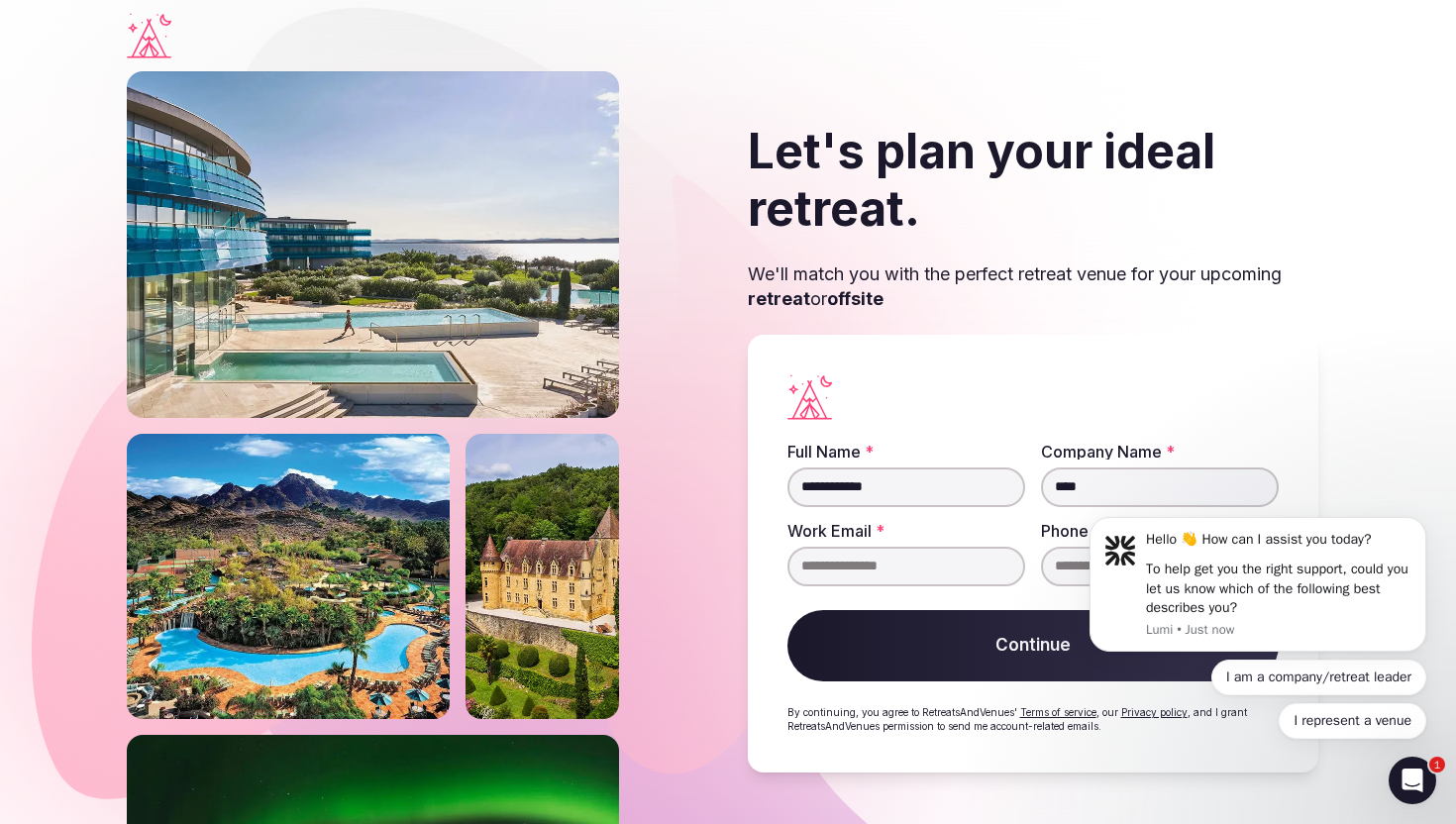 type on "****" 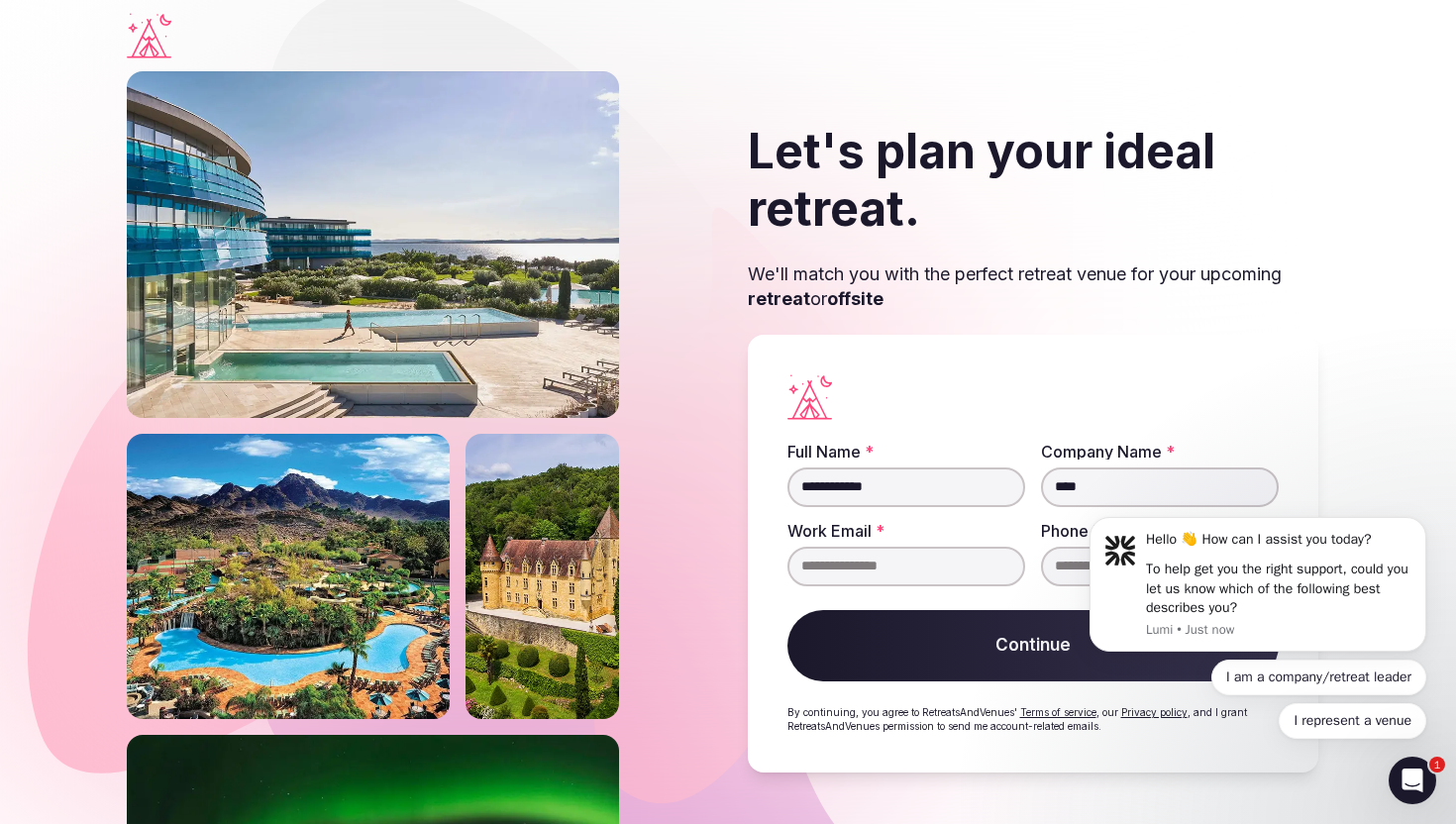 type on "*" 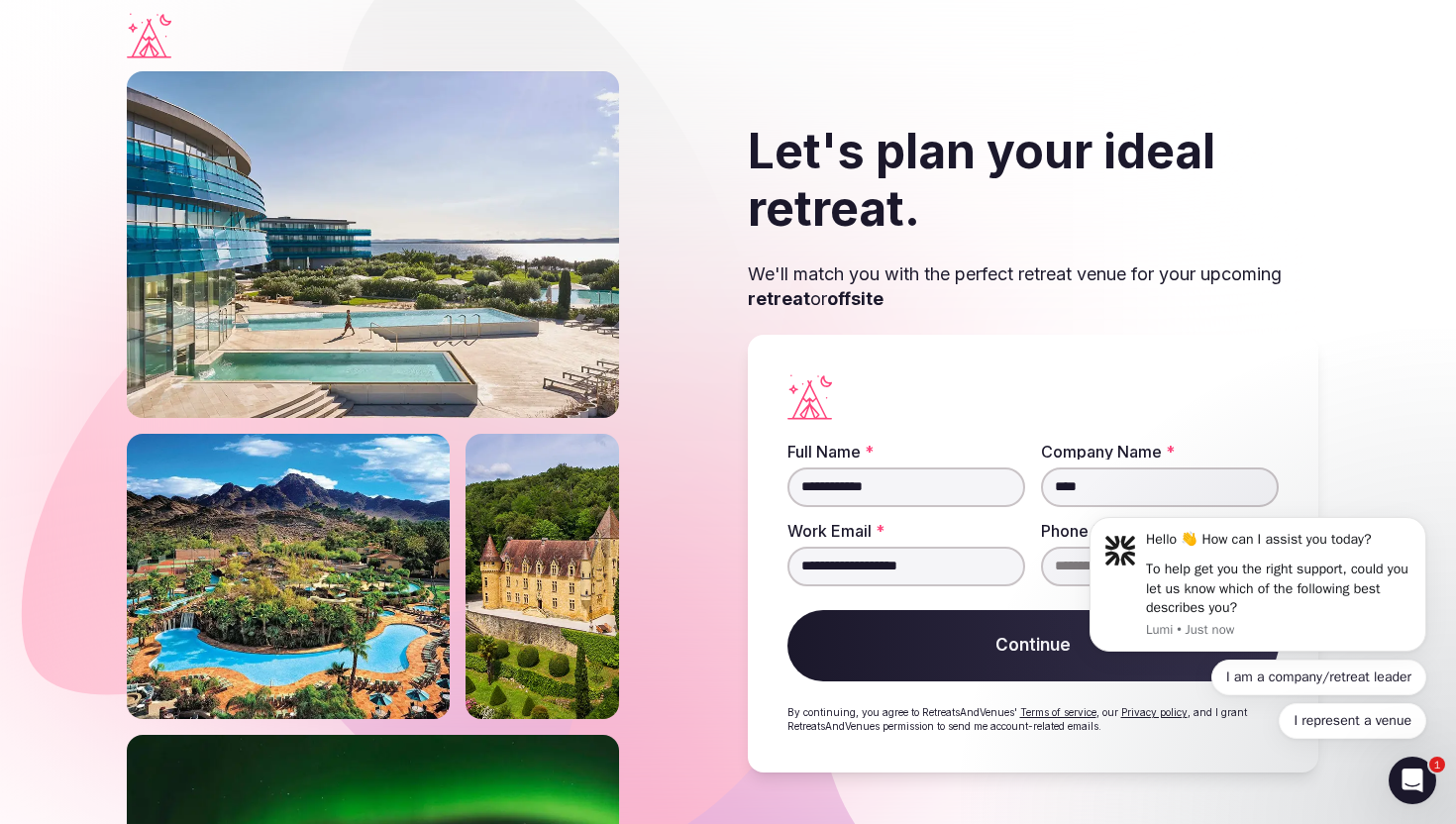type on "**********" 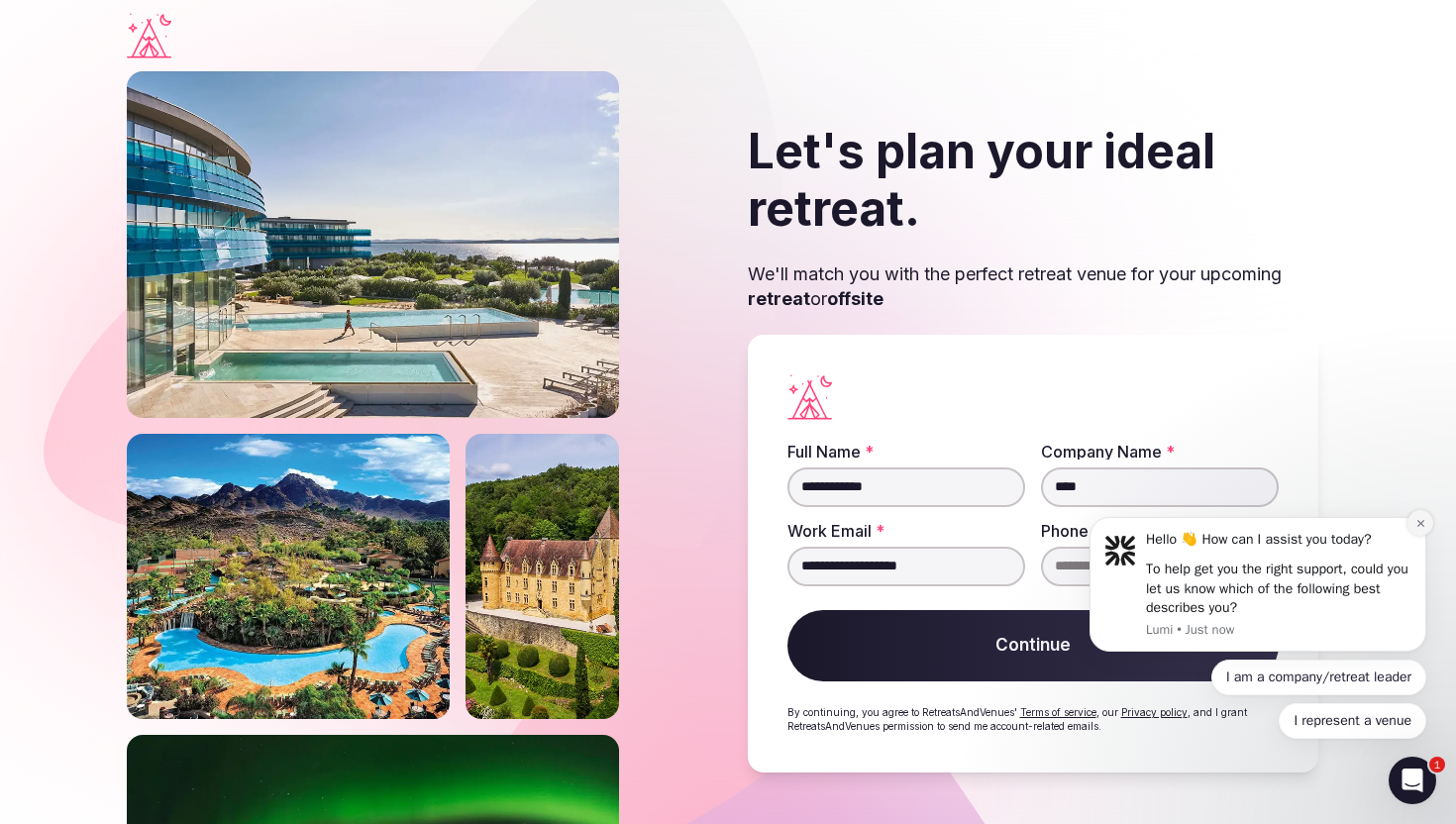 click 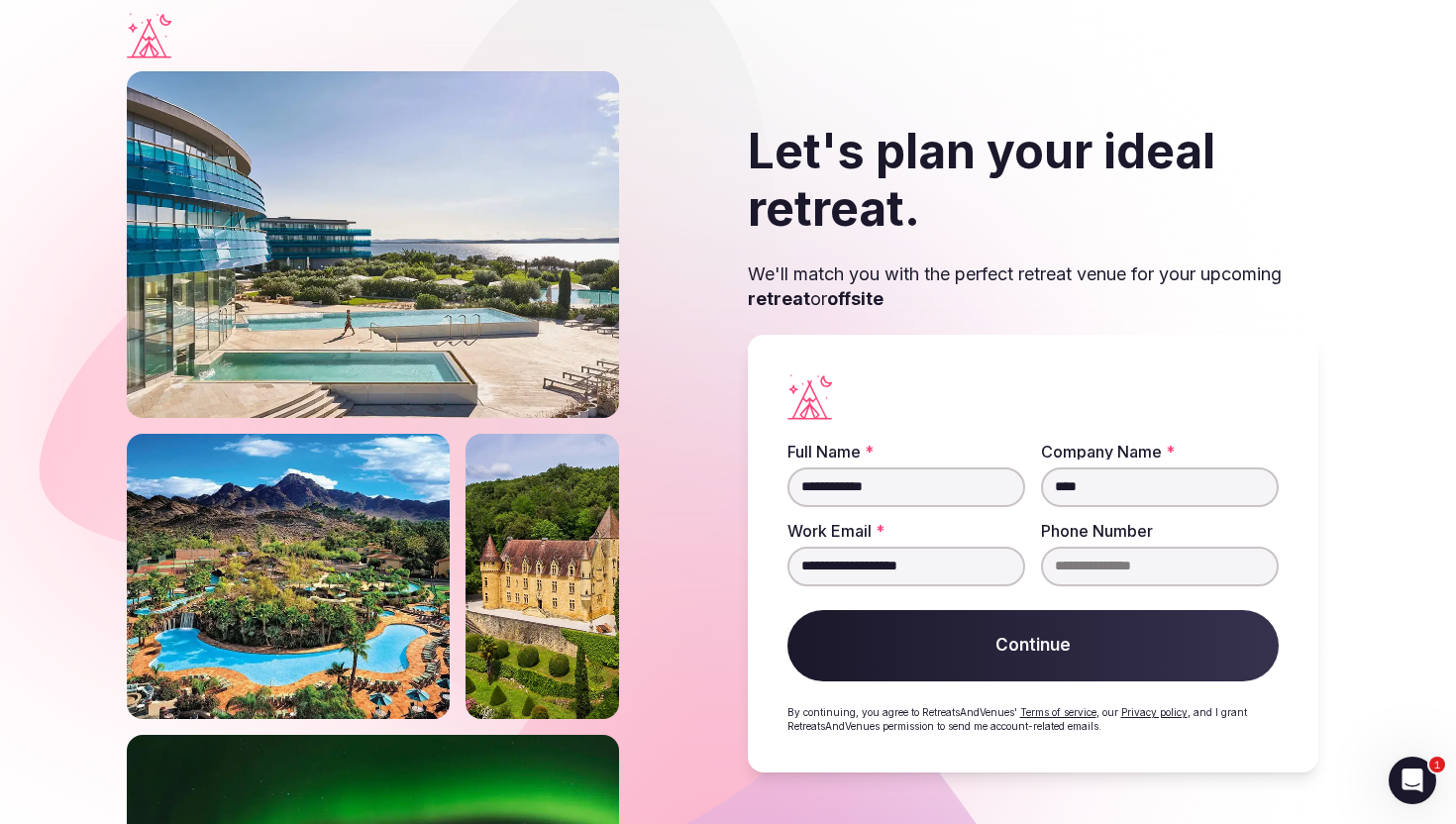 click on "Phone Number" at bounding box center [1160, 566] 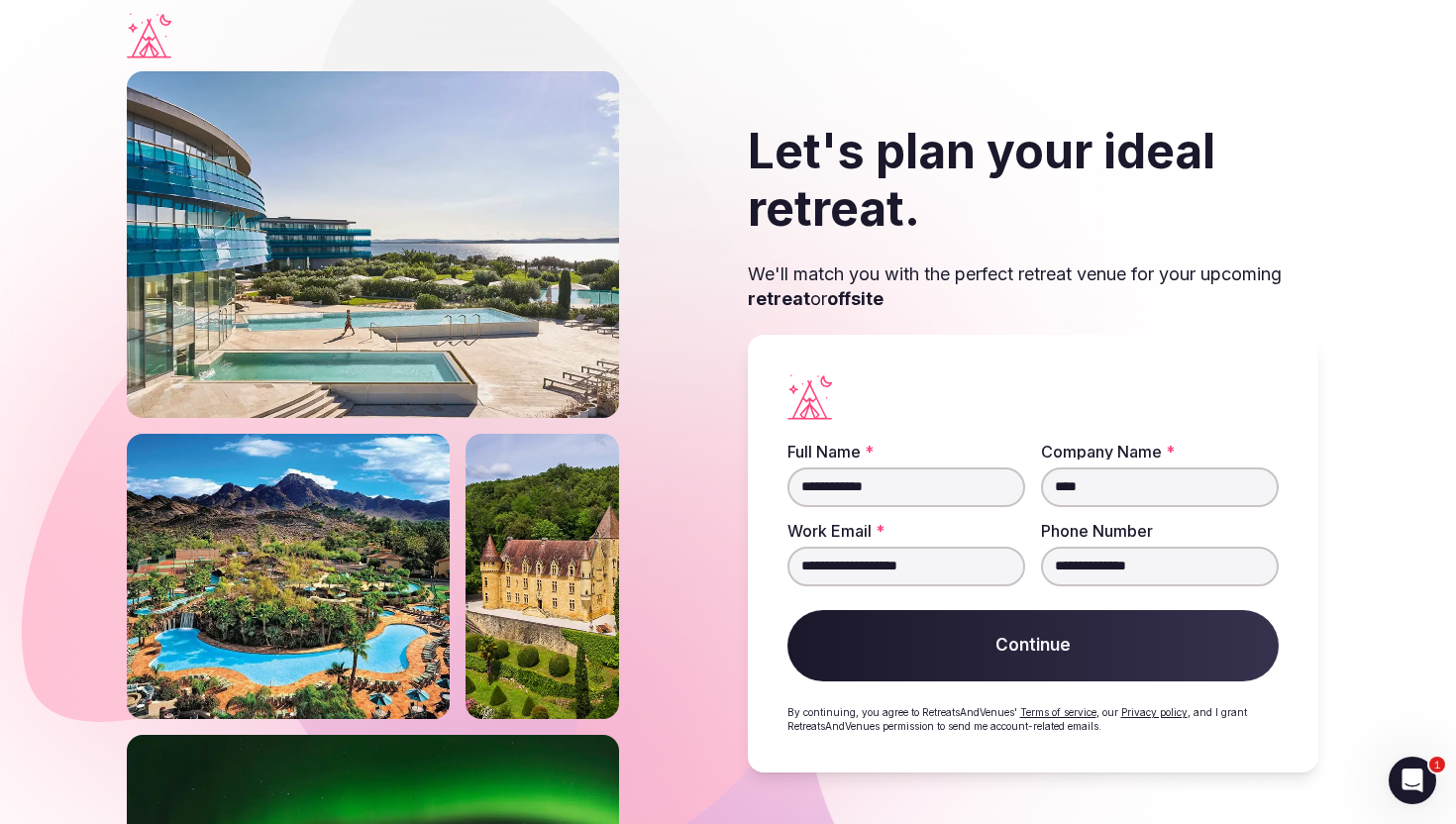 type on "**********" 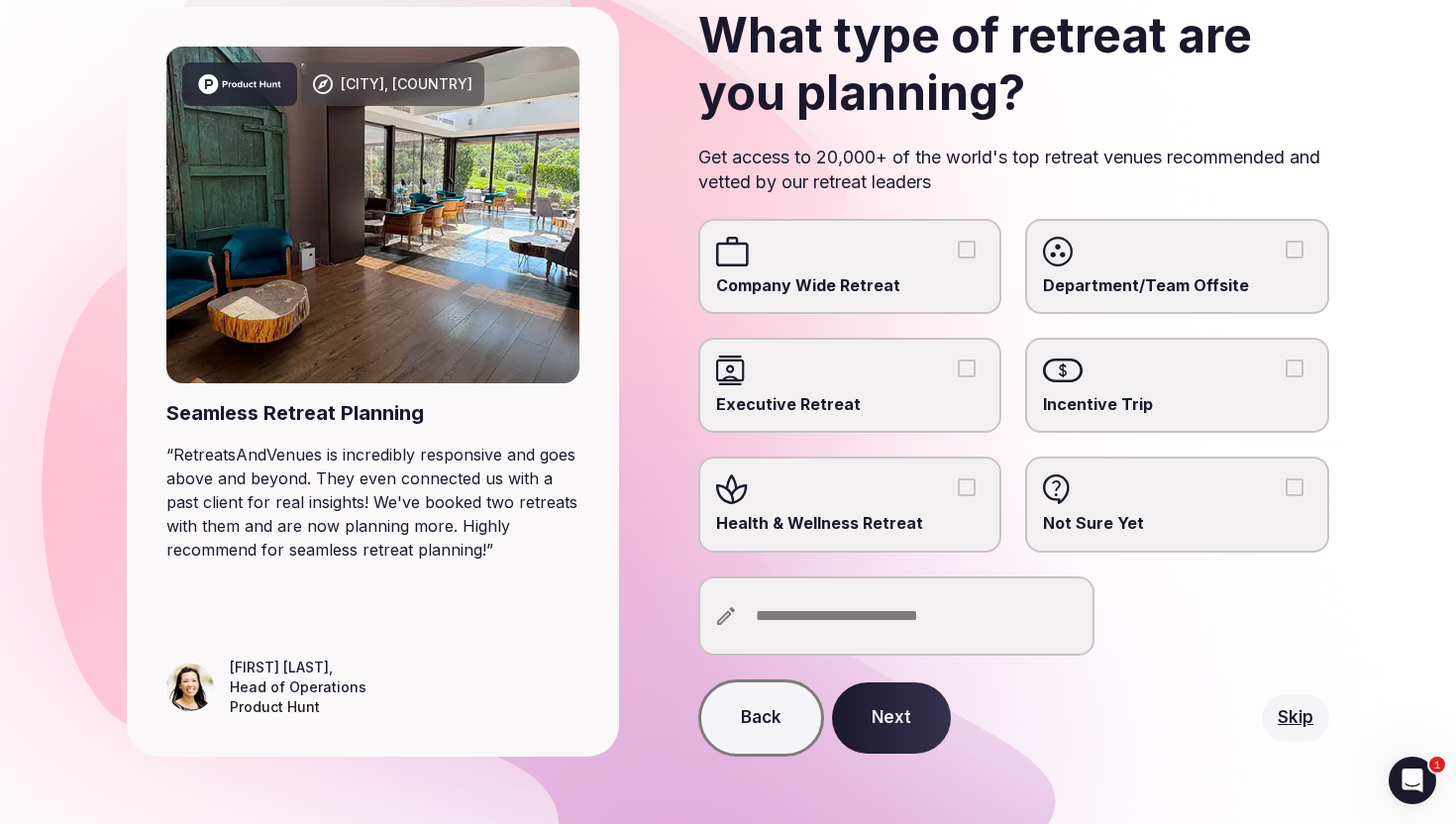 scroll, scrollTop: 145, scrollLeft: 0, axis: vertical 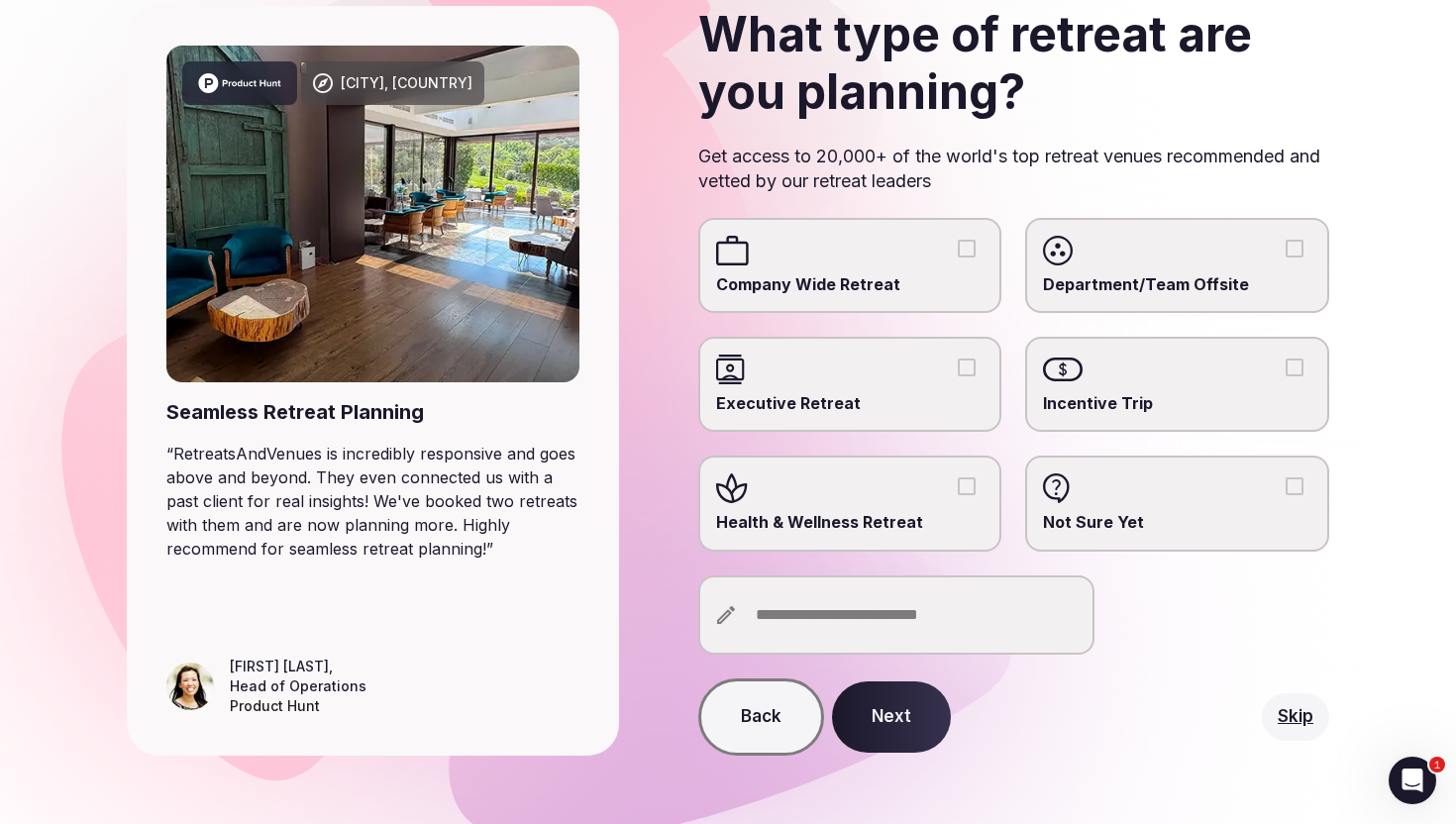 click at bounding box center [850, 369] 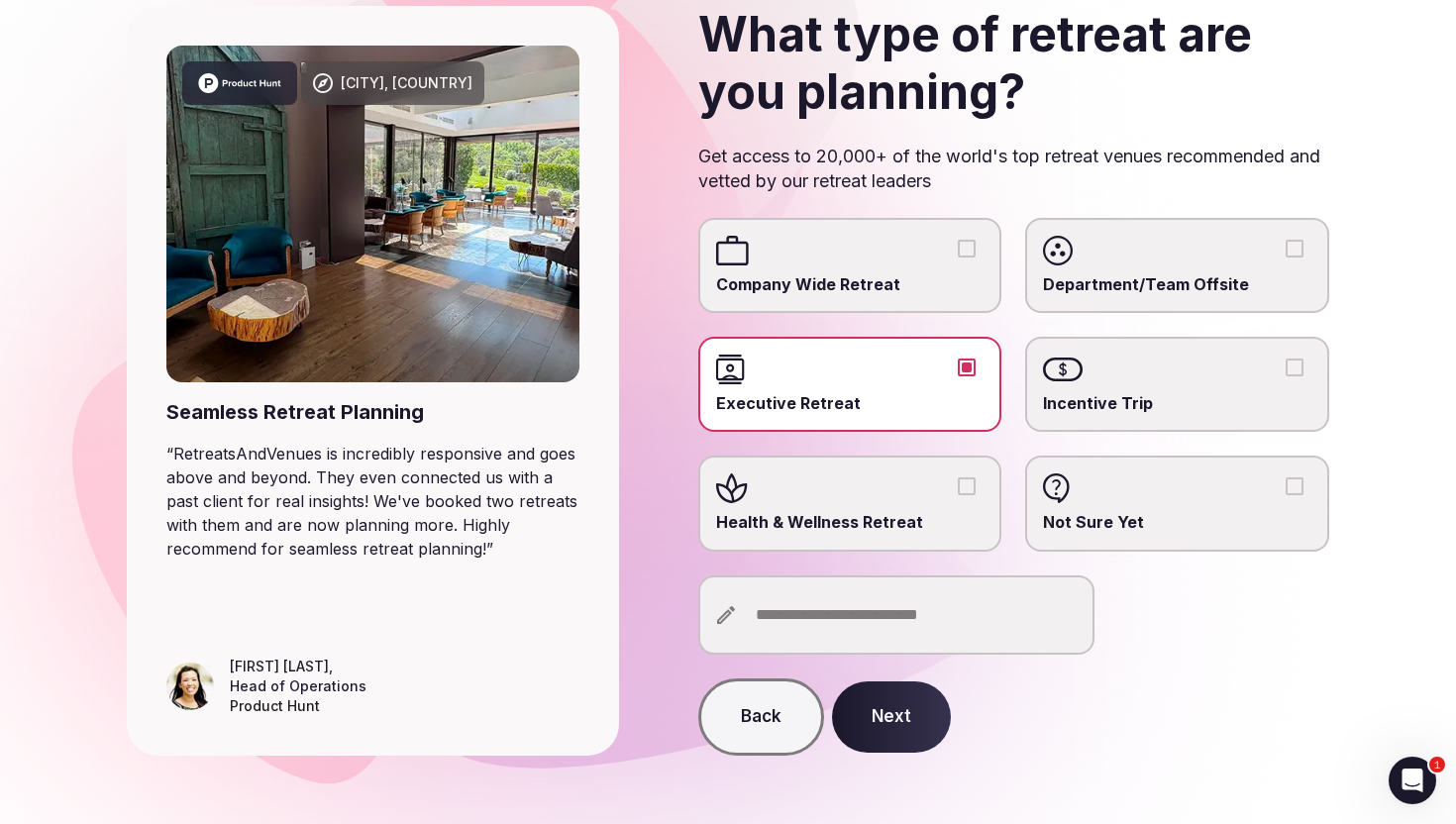 click at bounding box center [896, 615] 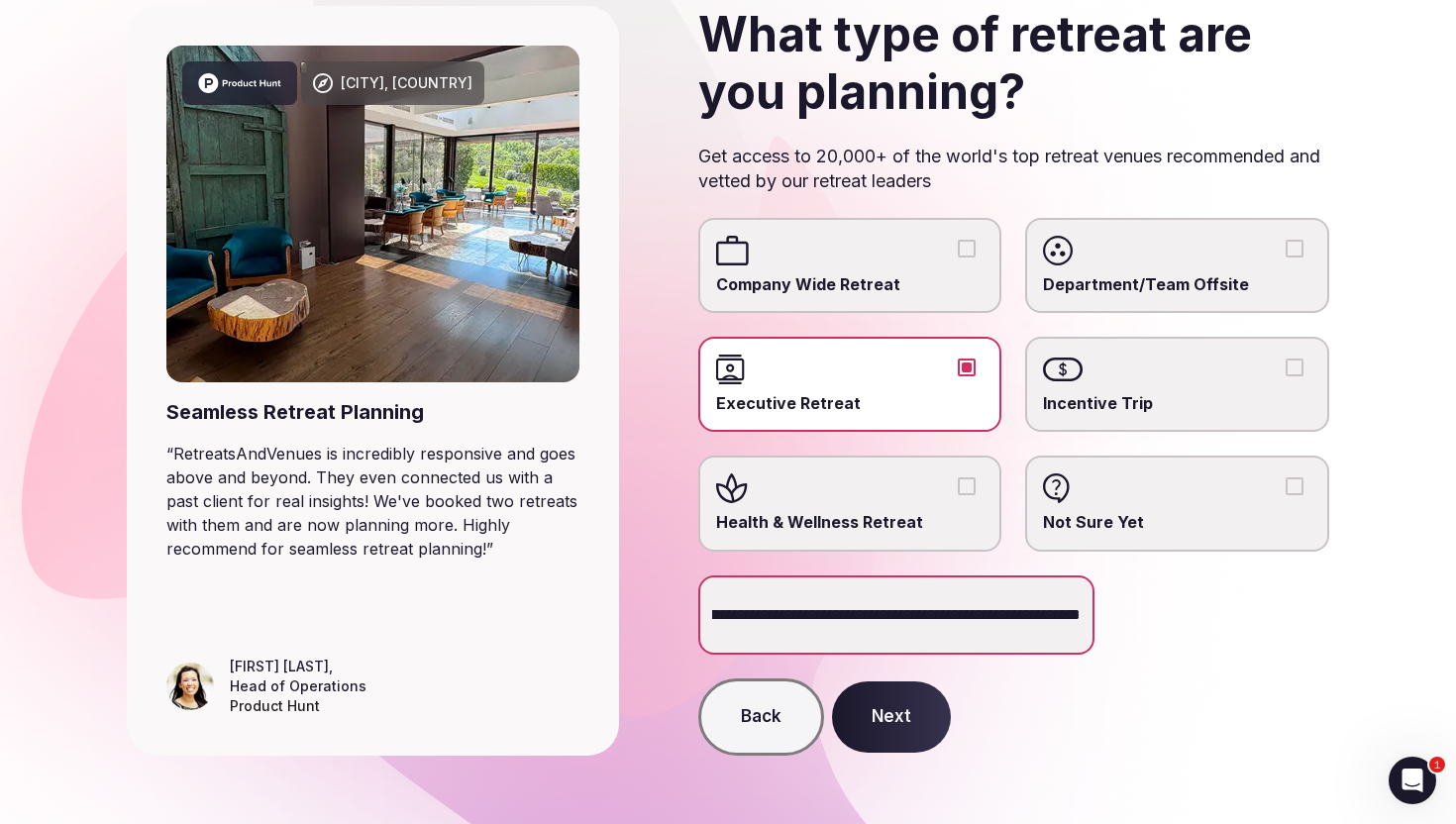 scroll, scrollTop: 0, scrollLeft: 100, axis: horizontal 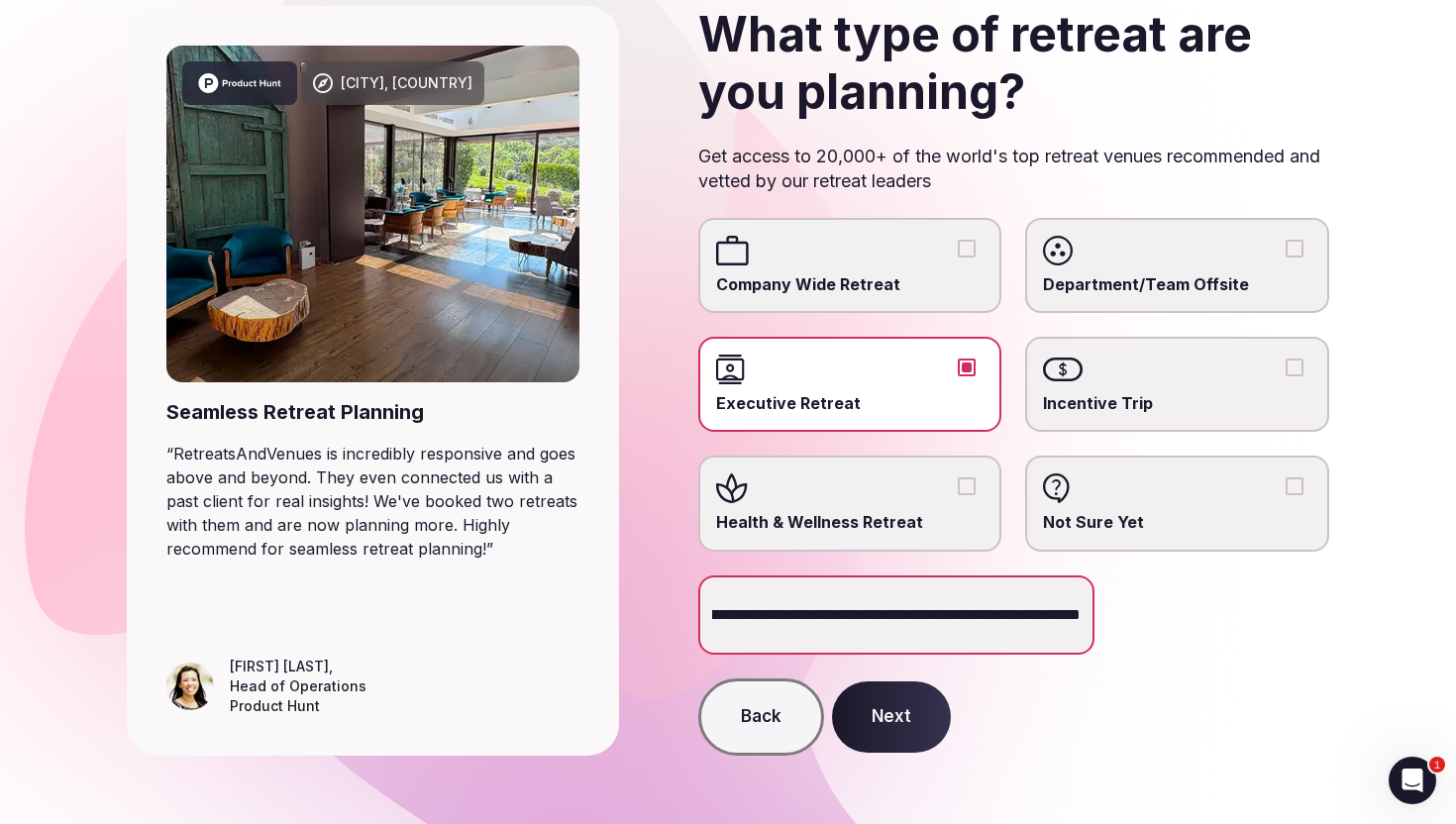 type on "**********" 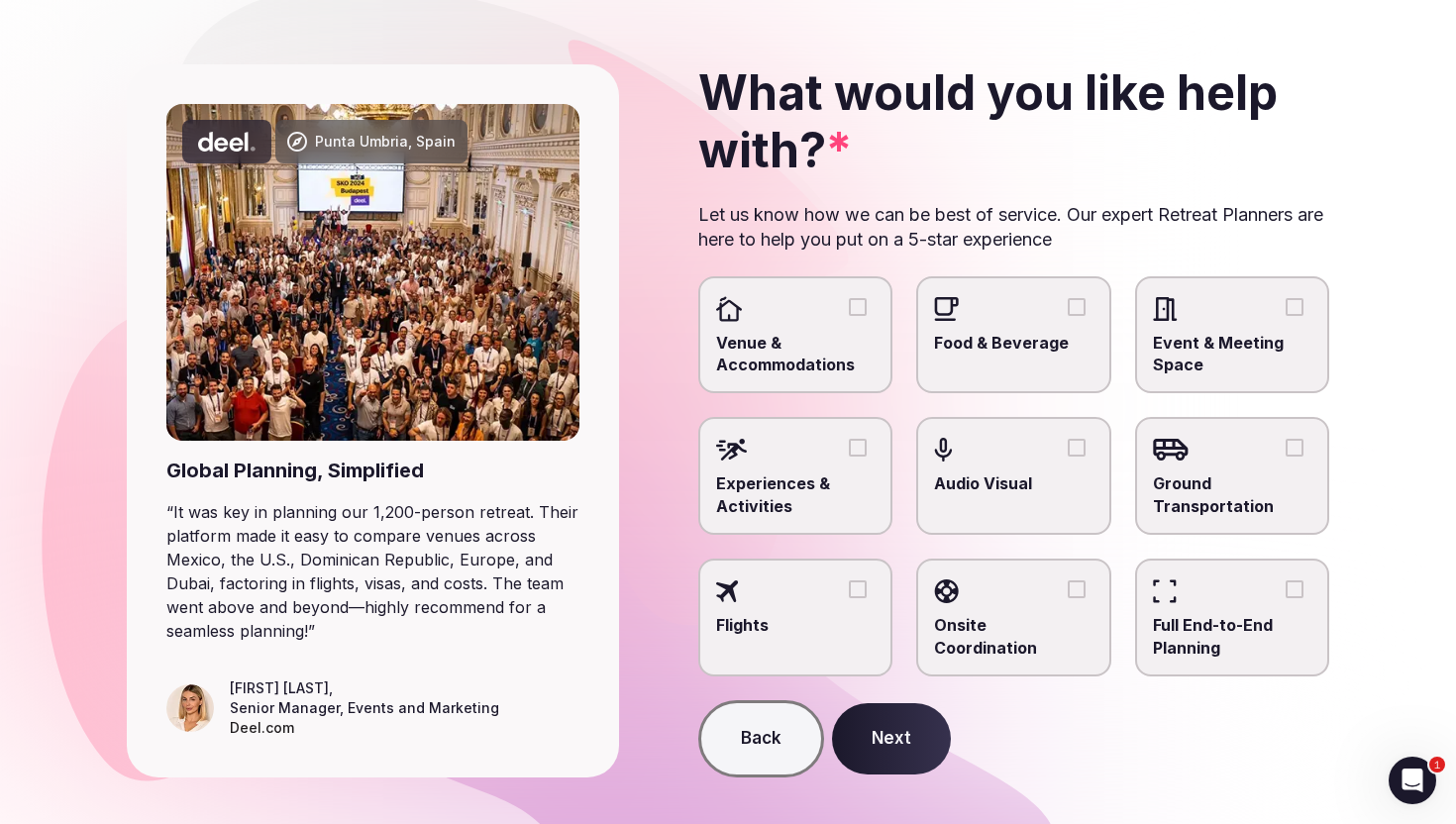 scroll, scrollTop: 119, scrollLeft: 0, axis: vertical 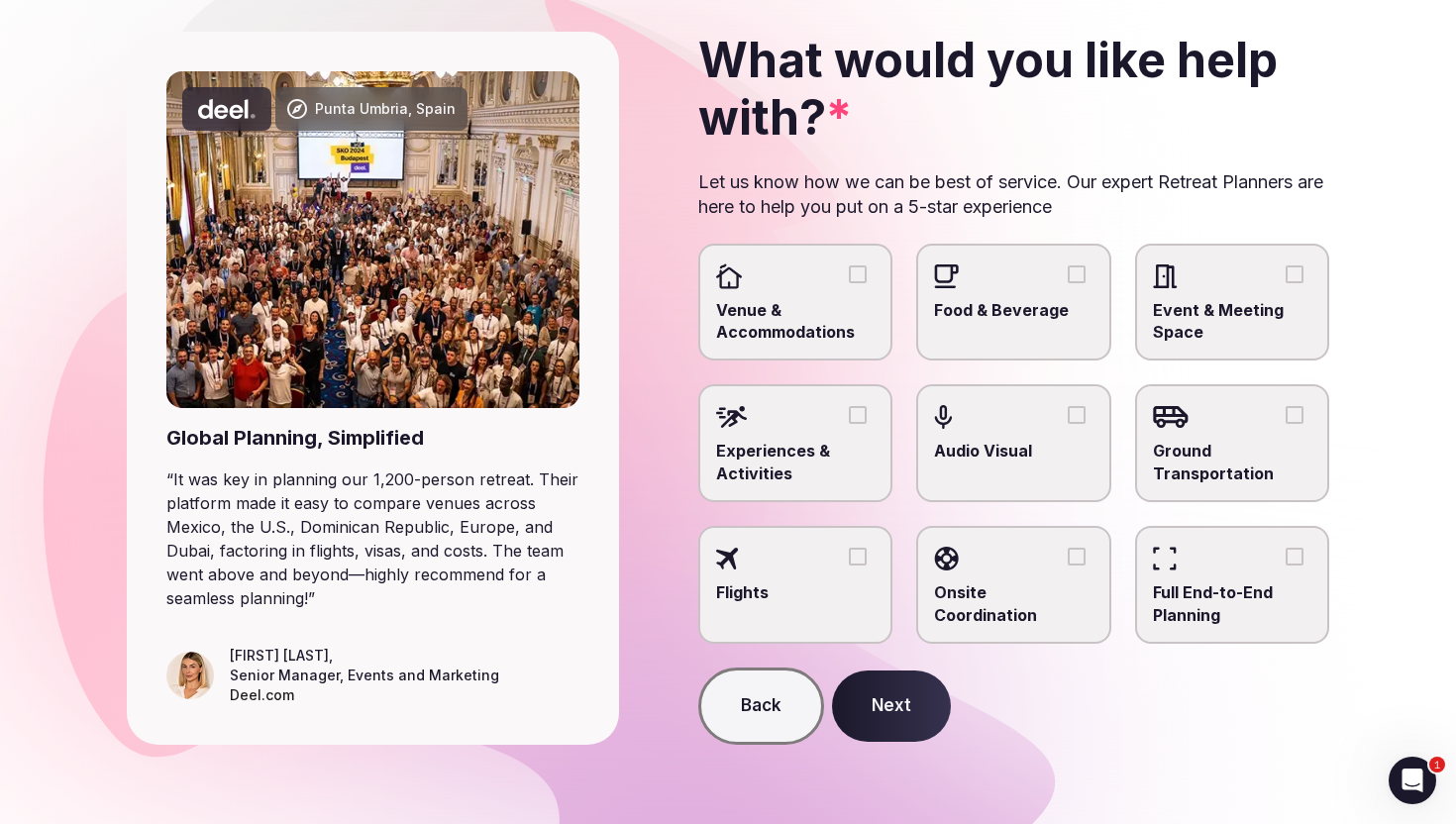 click on "Venue & Accommodations" at bounding box center [795, 321] 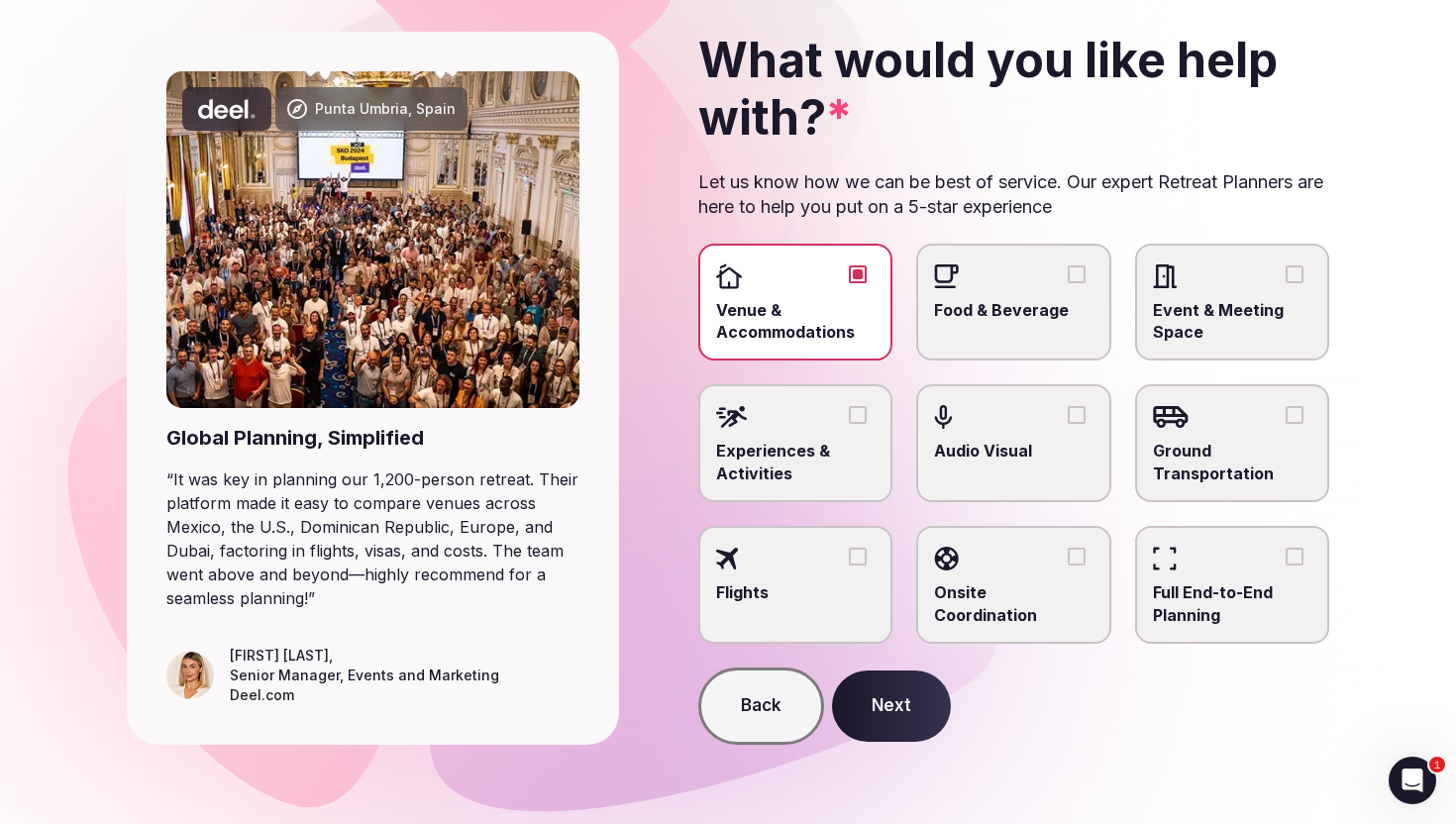 click on "Next" at bounding box center (891, 706) 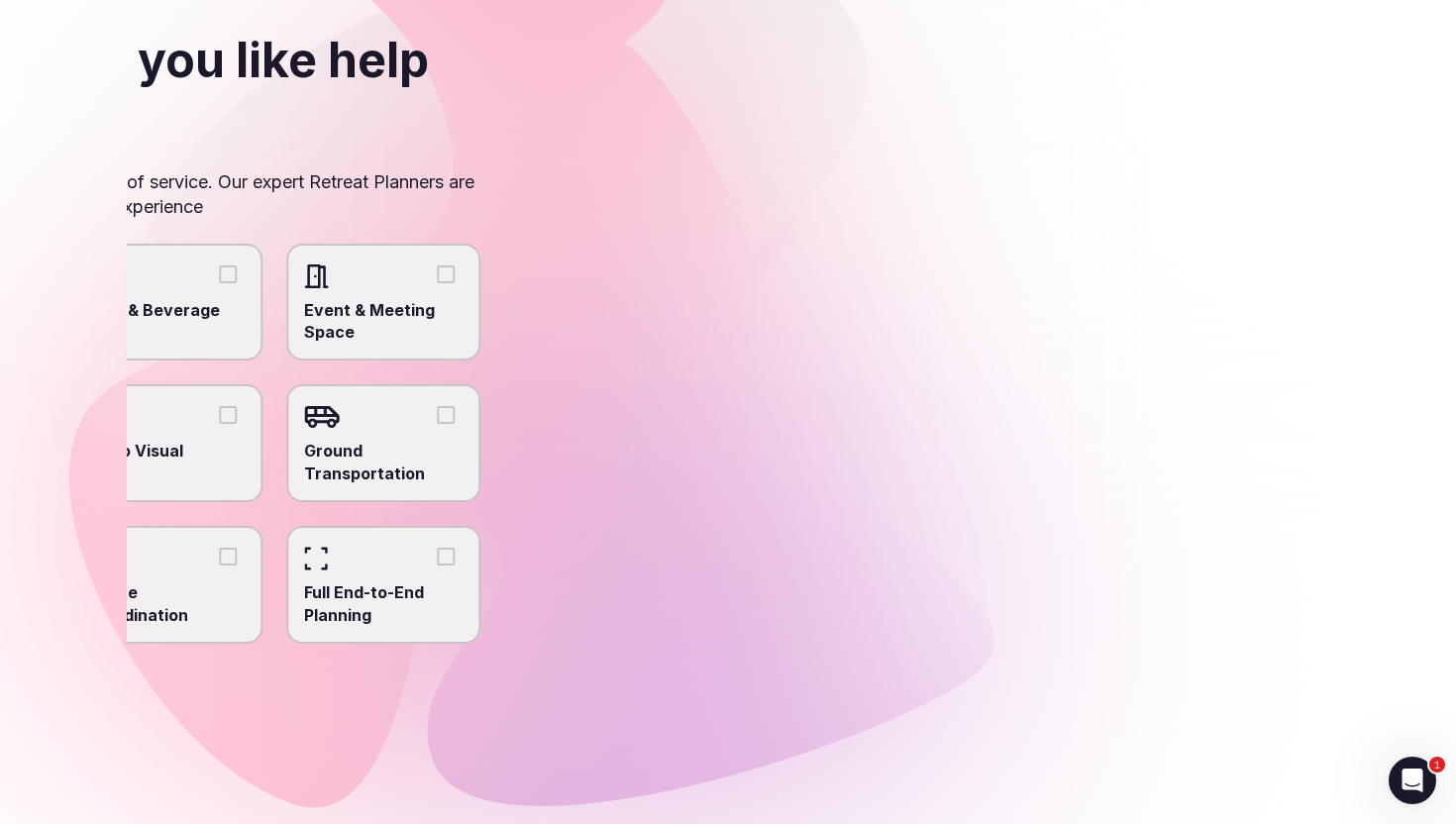 scroll, scrollTop: 0, scrollLeft: 0, axis: both 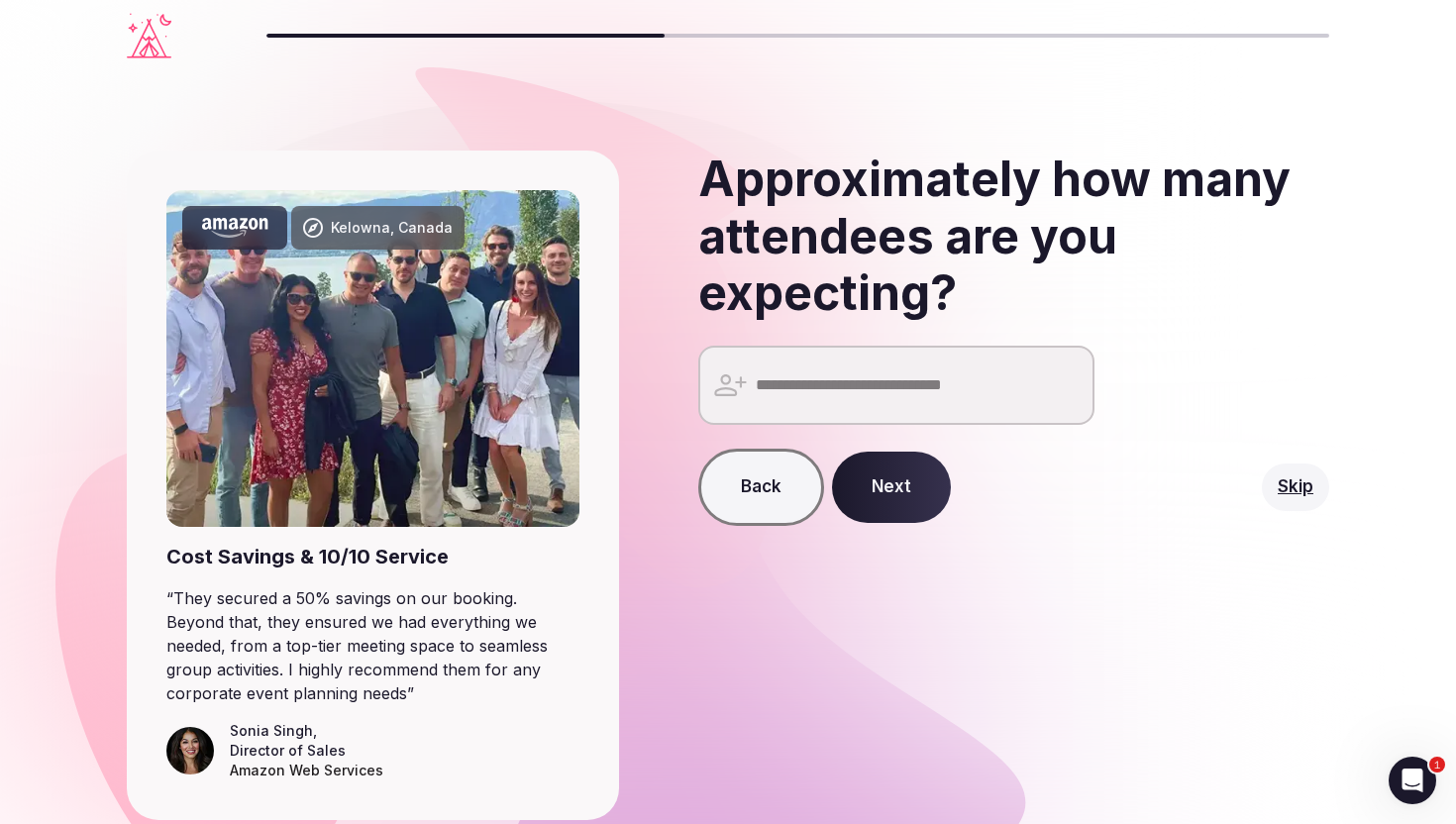 click at bounding box center (896, 385) 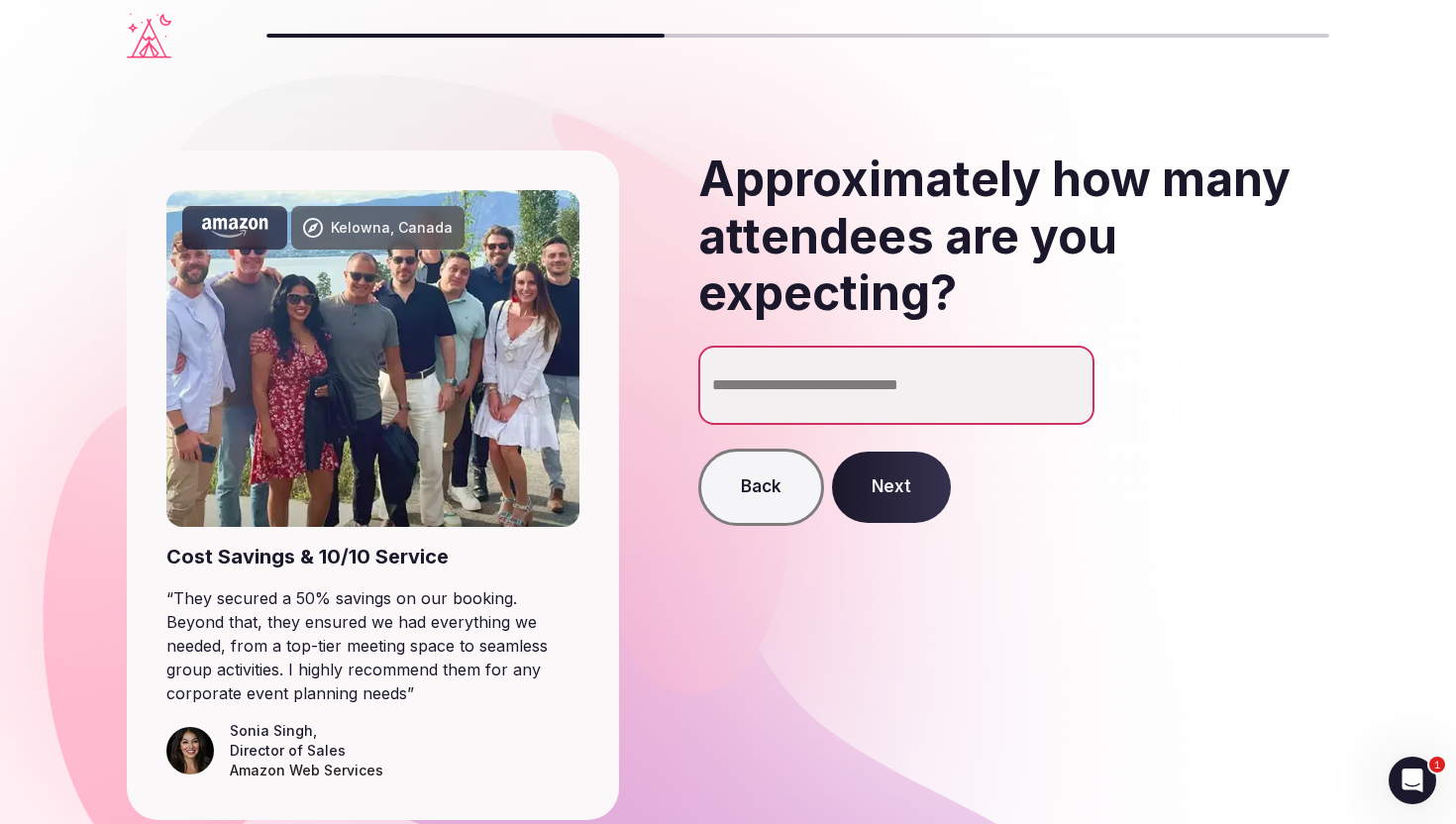 type on "**" 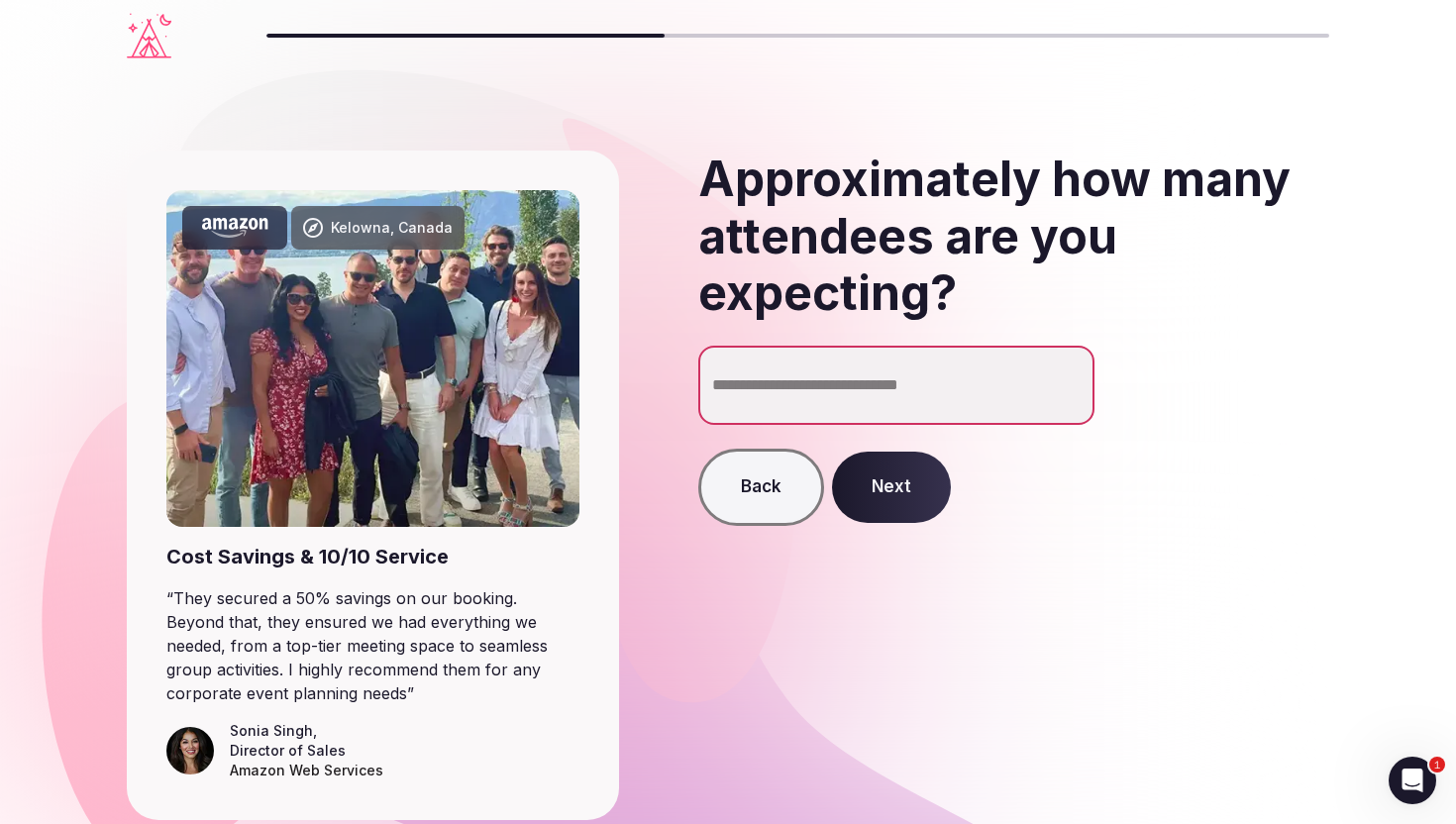 click on "Next" at bounding box center (891, 487) 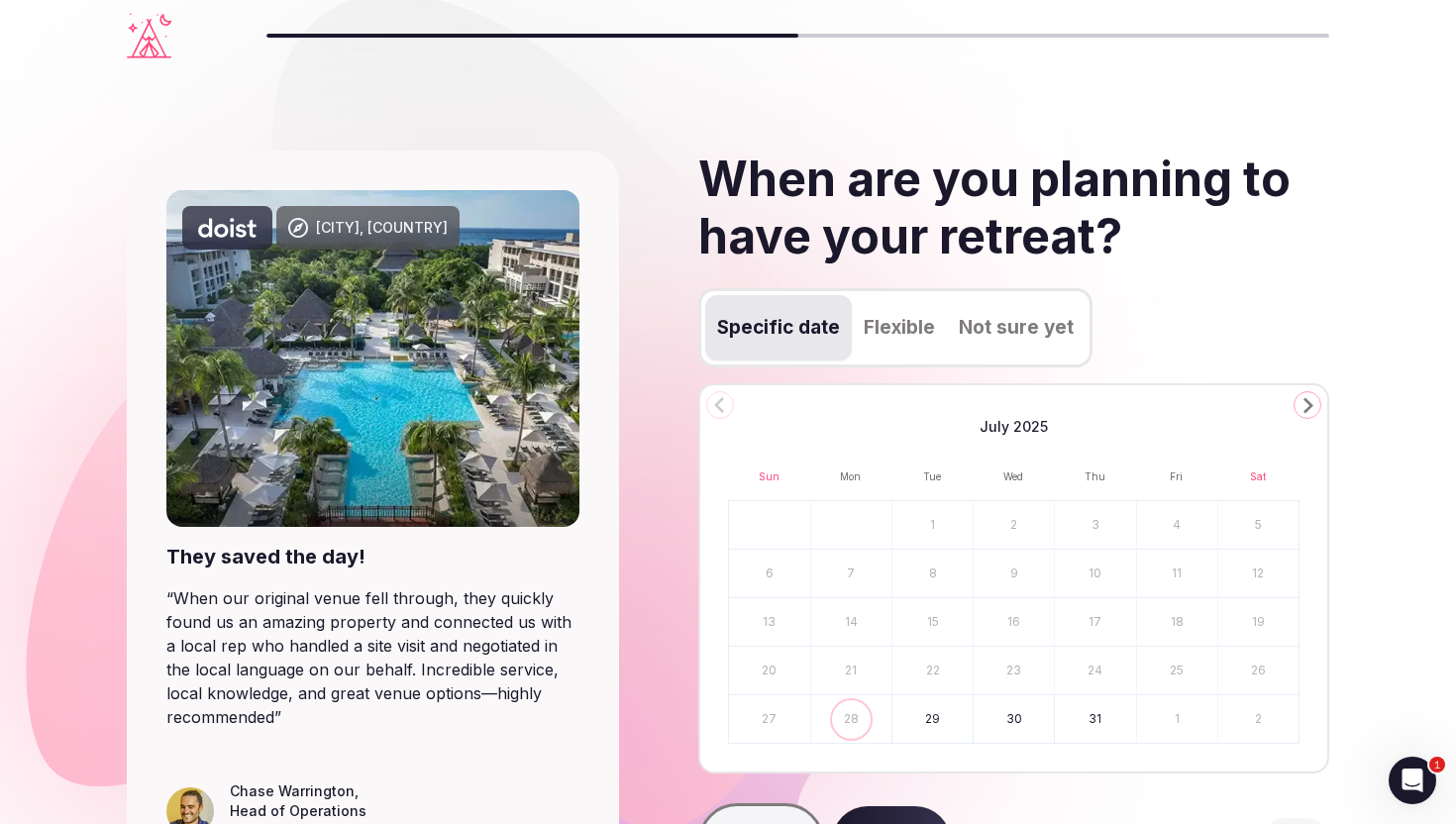 click 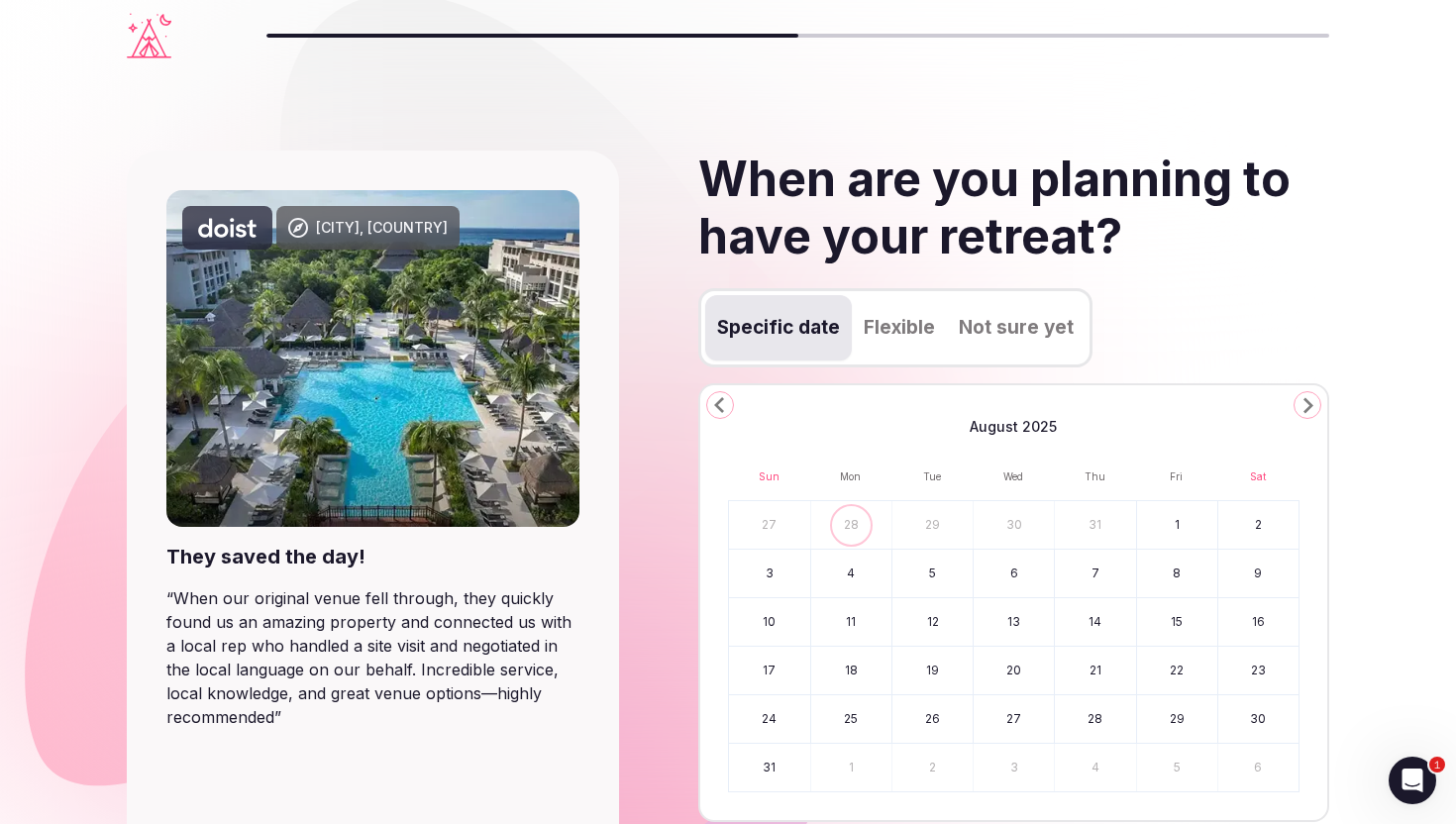 click 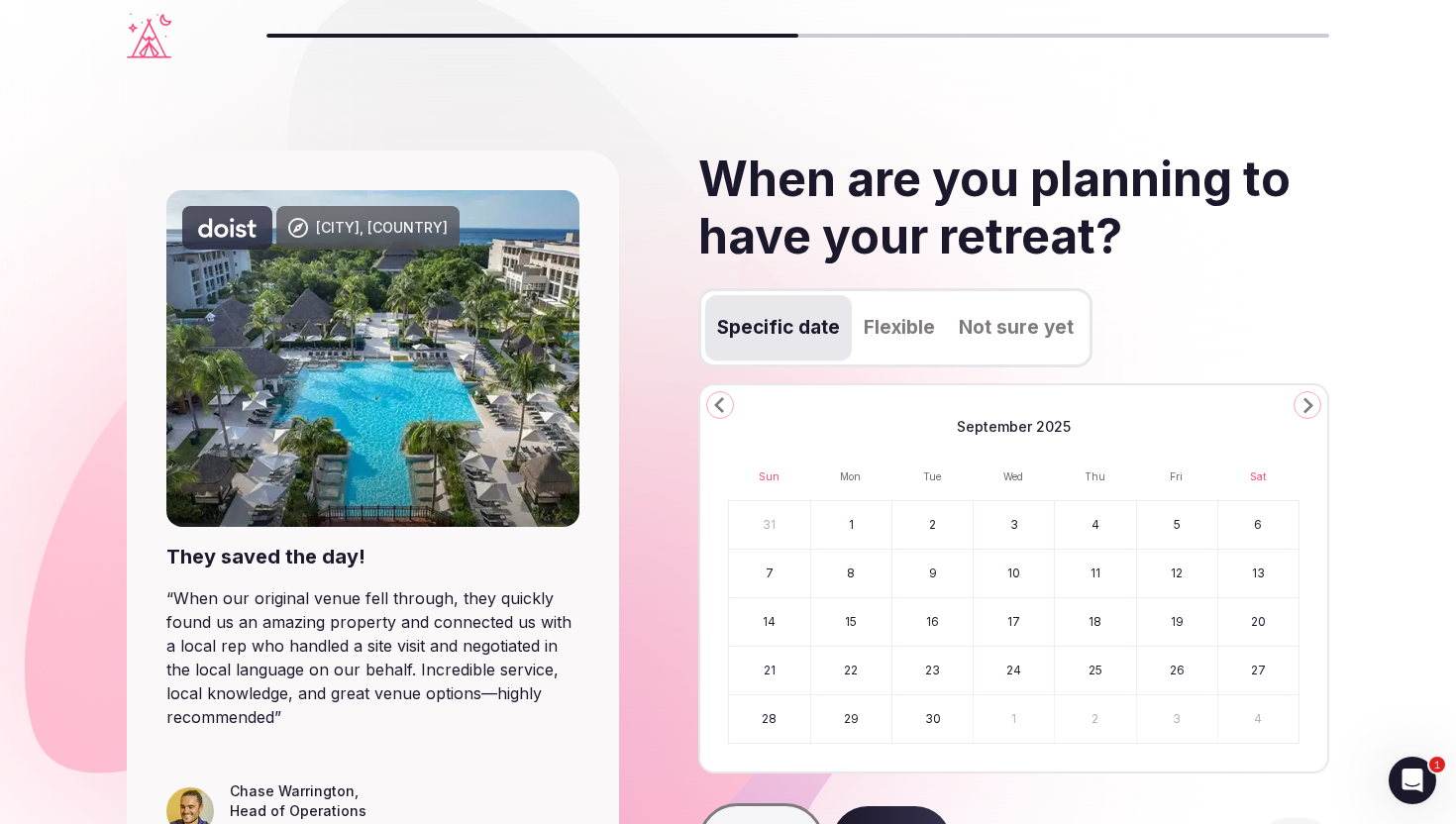 click 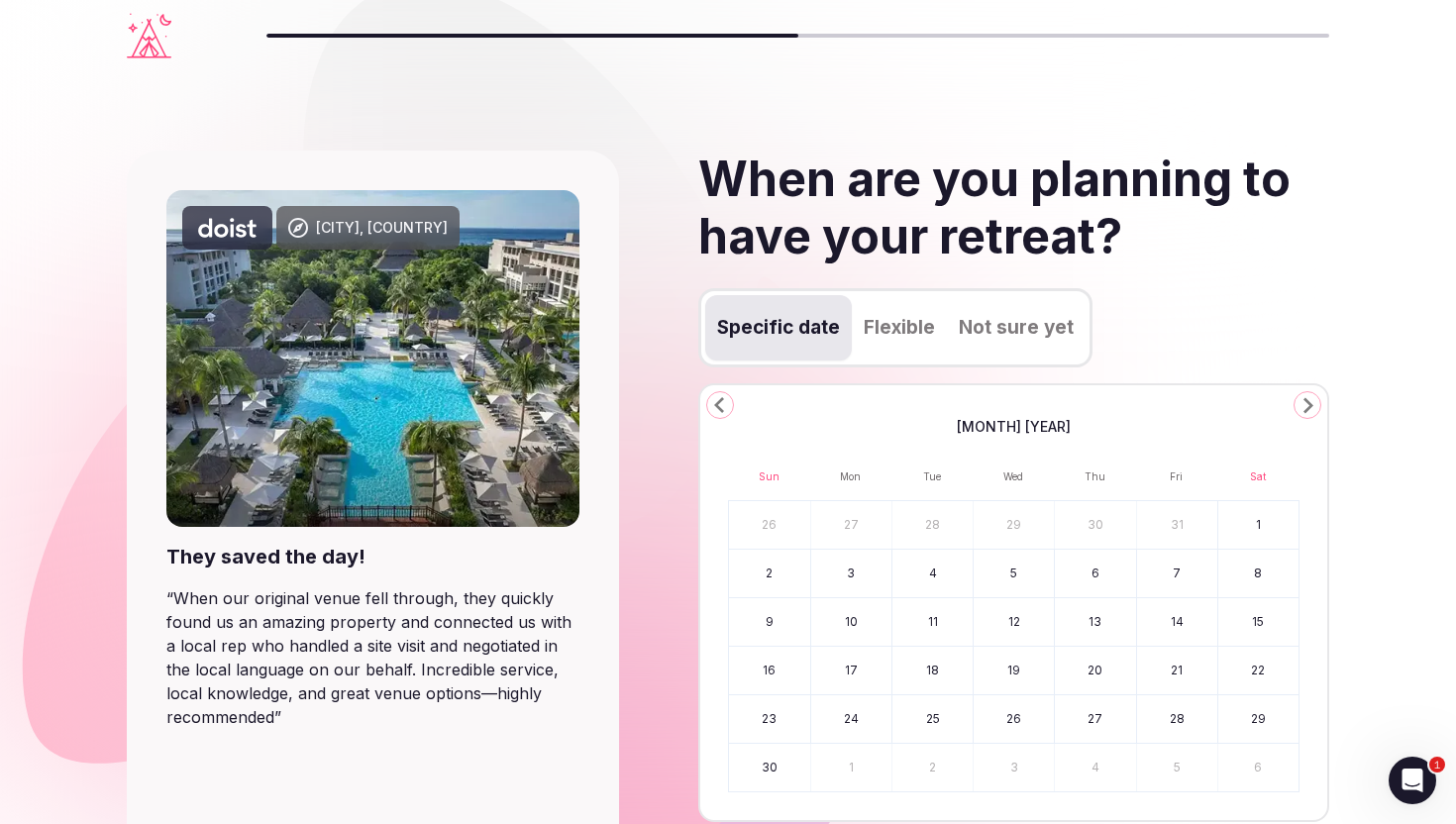 click 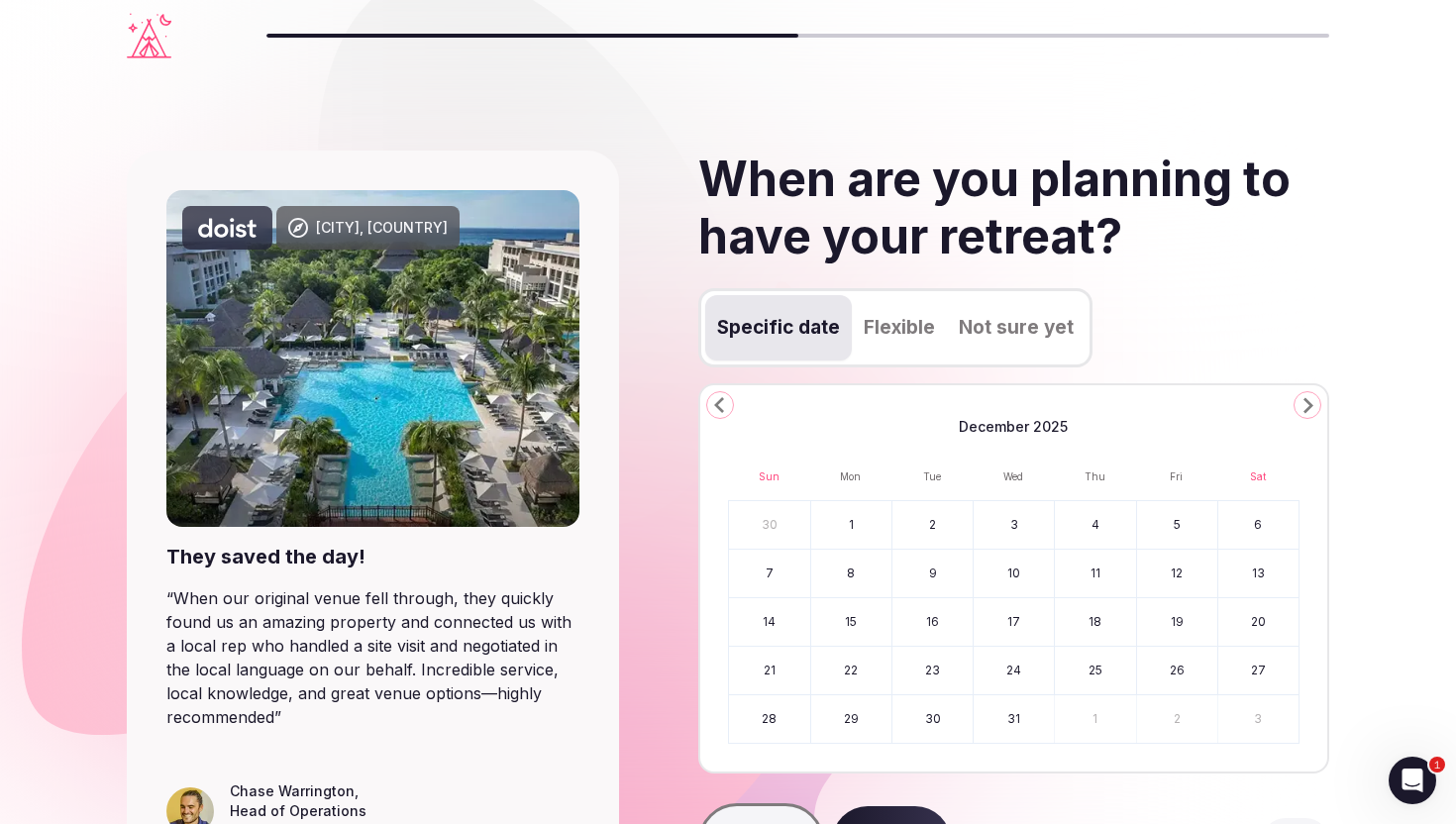 click 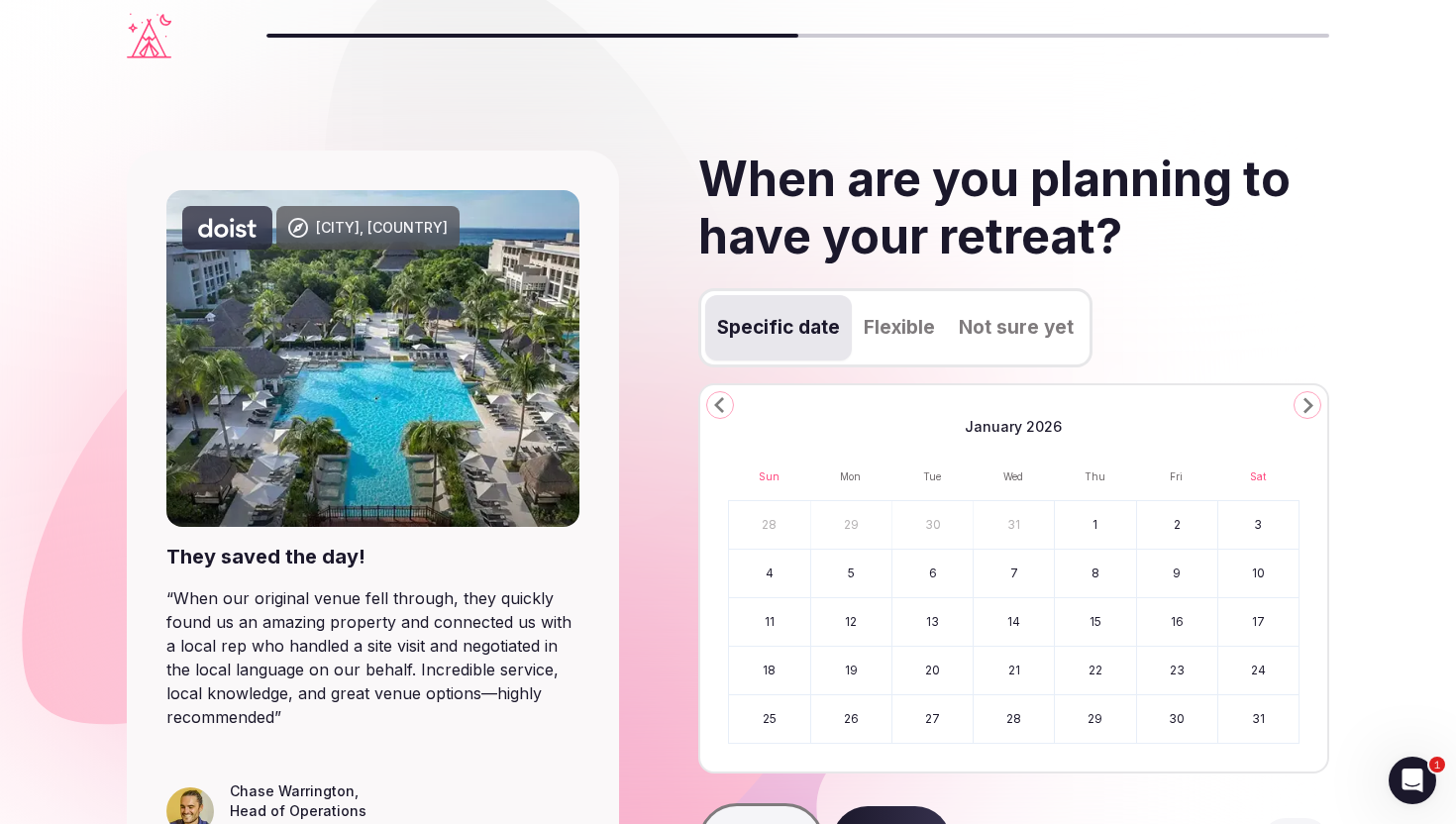 click 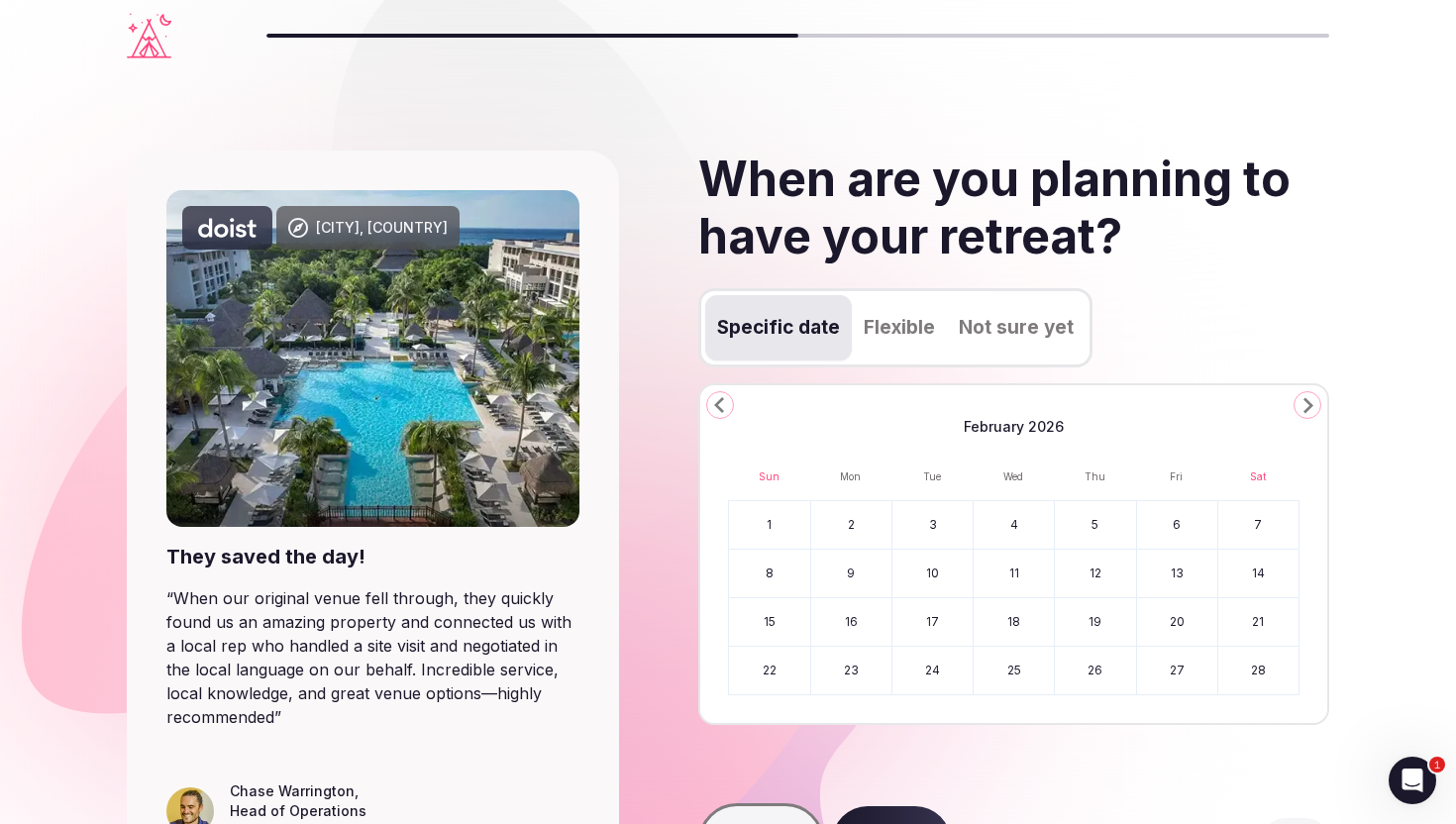 click 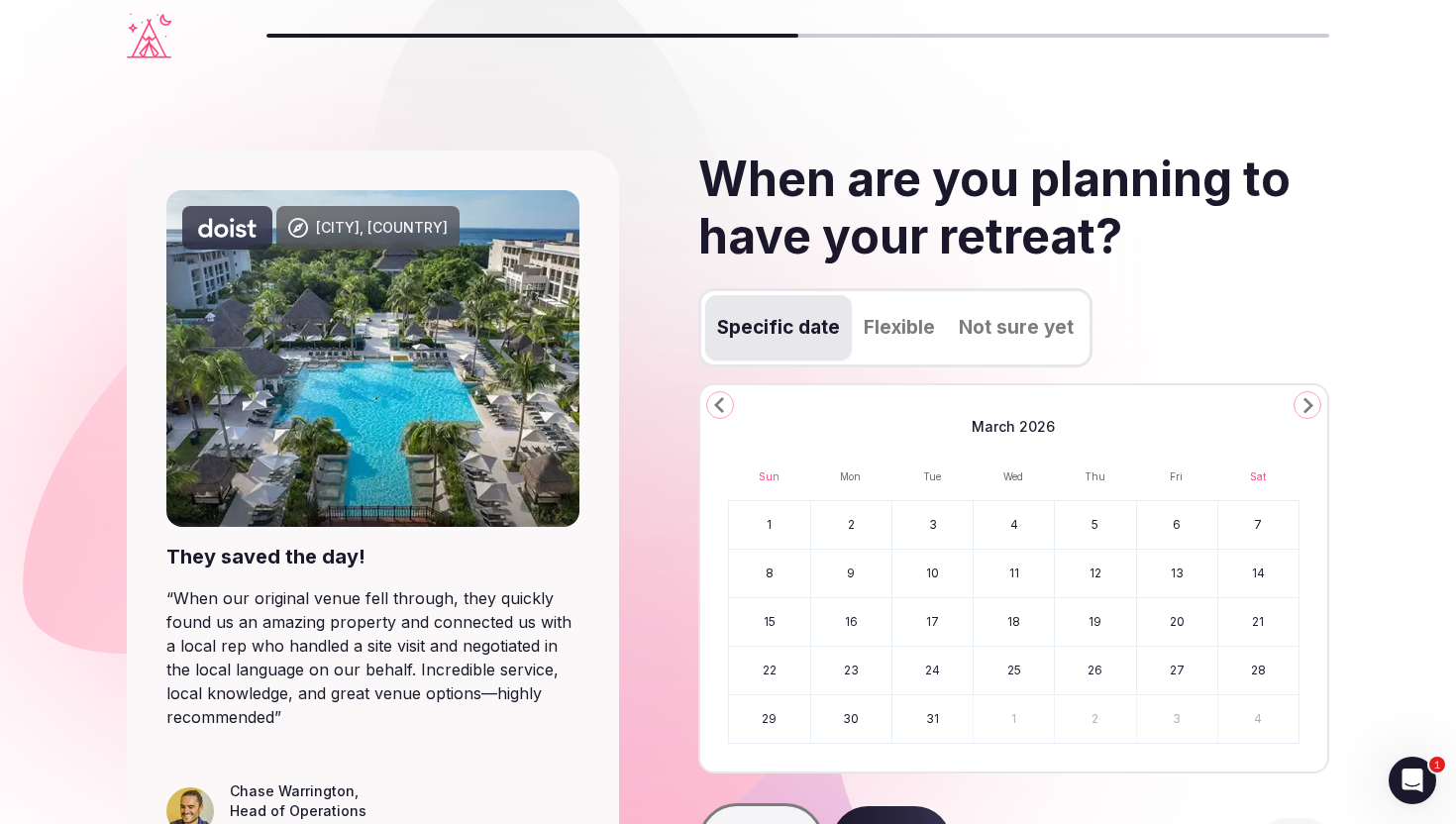 click on "26" at bounding box center (1094, 670) 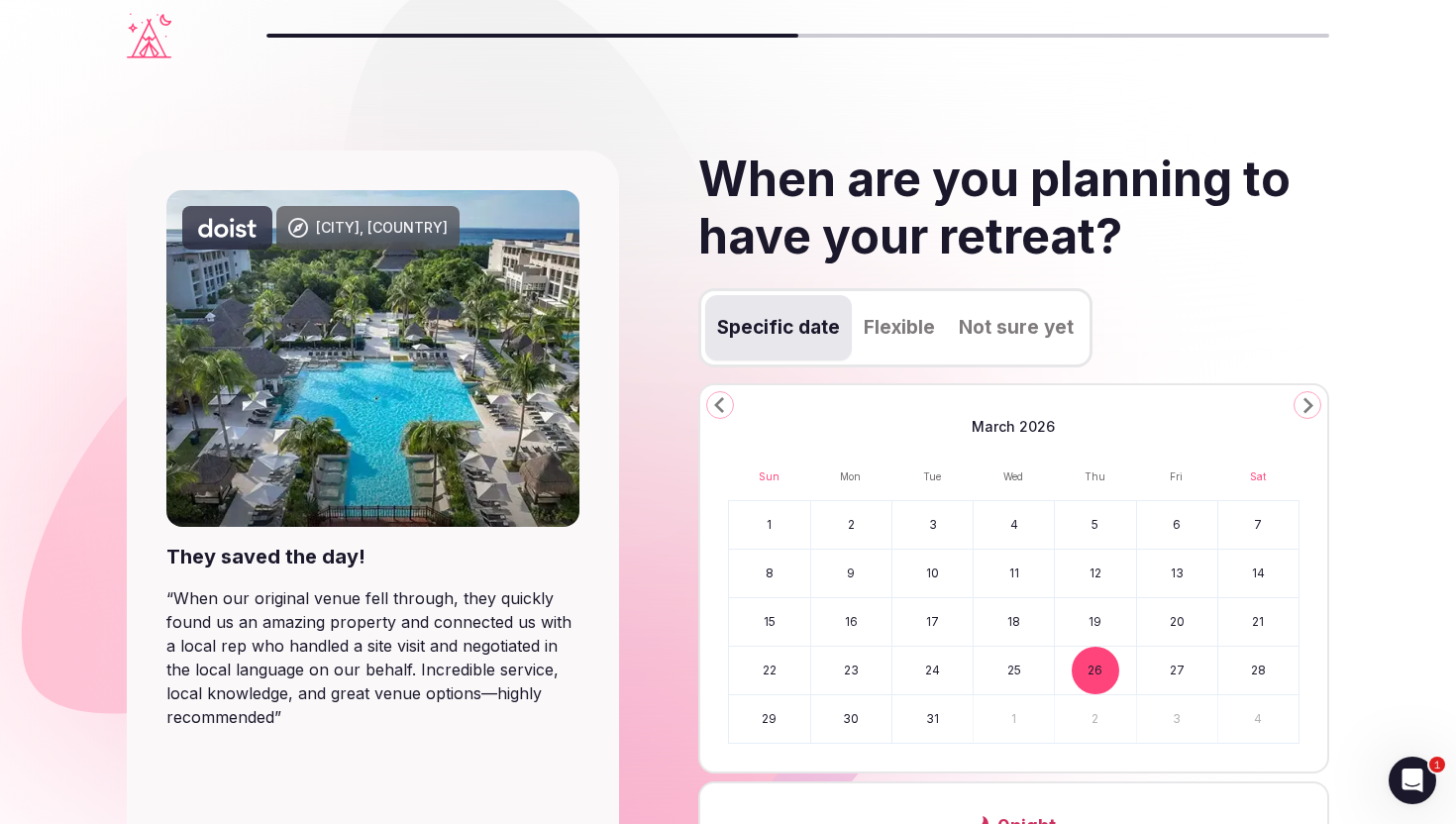 click on "30" at bounding box center [851, 719] 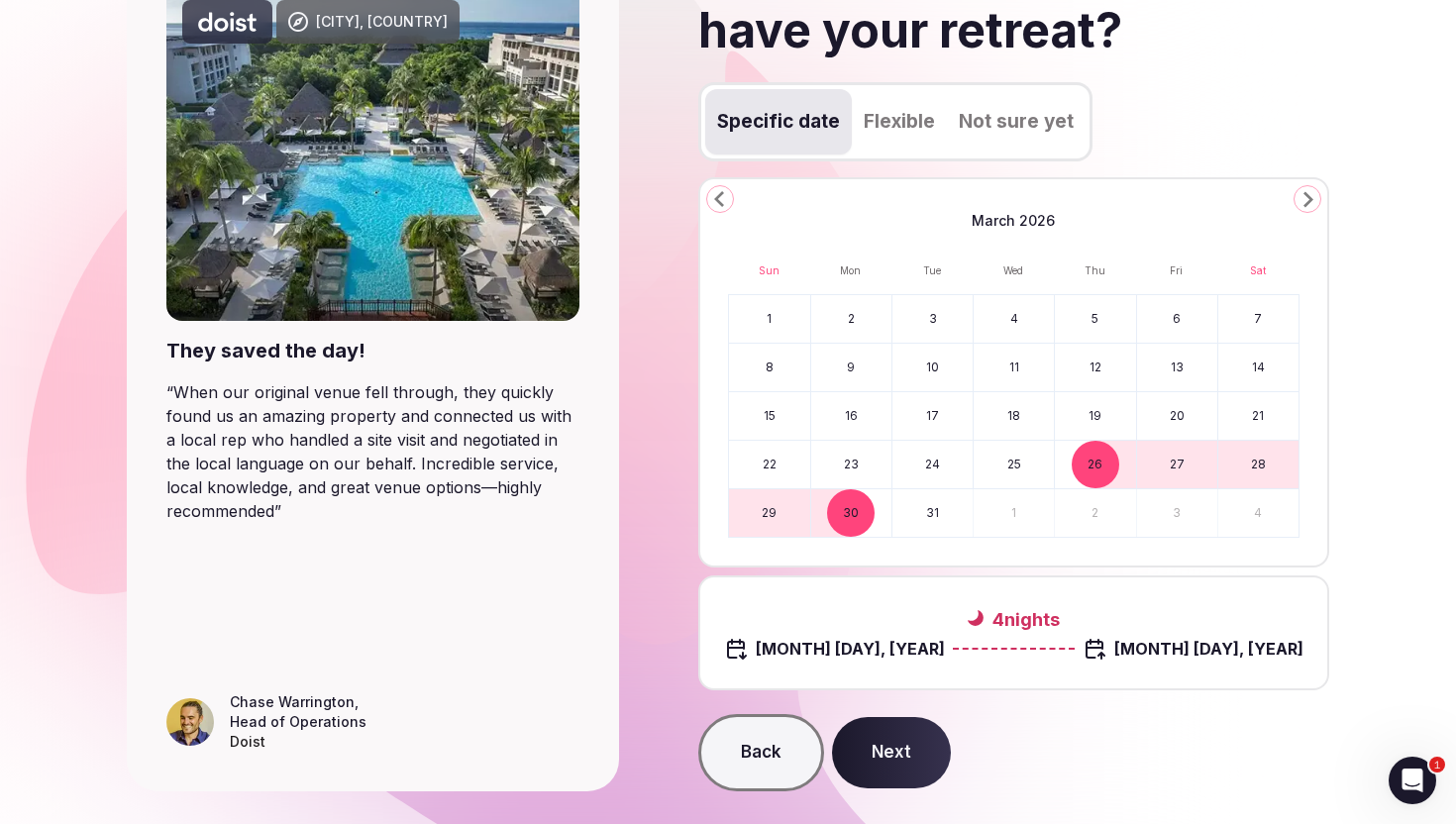 scroll, scrollTop: 253, scrollLeft: 0, axis: vertical 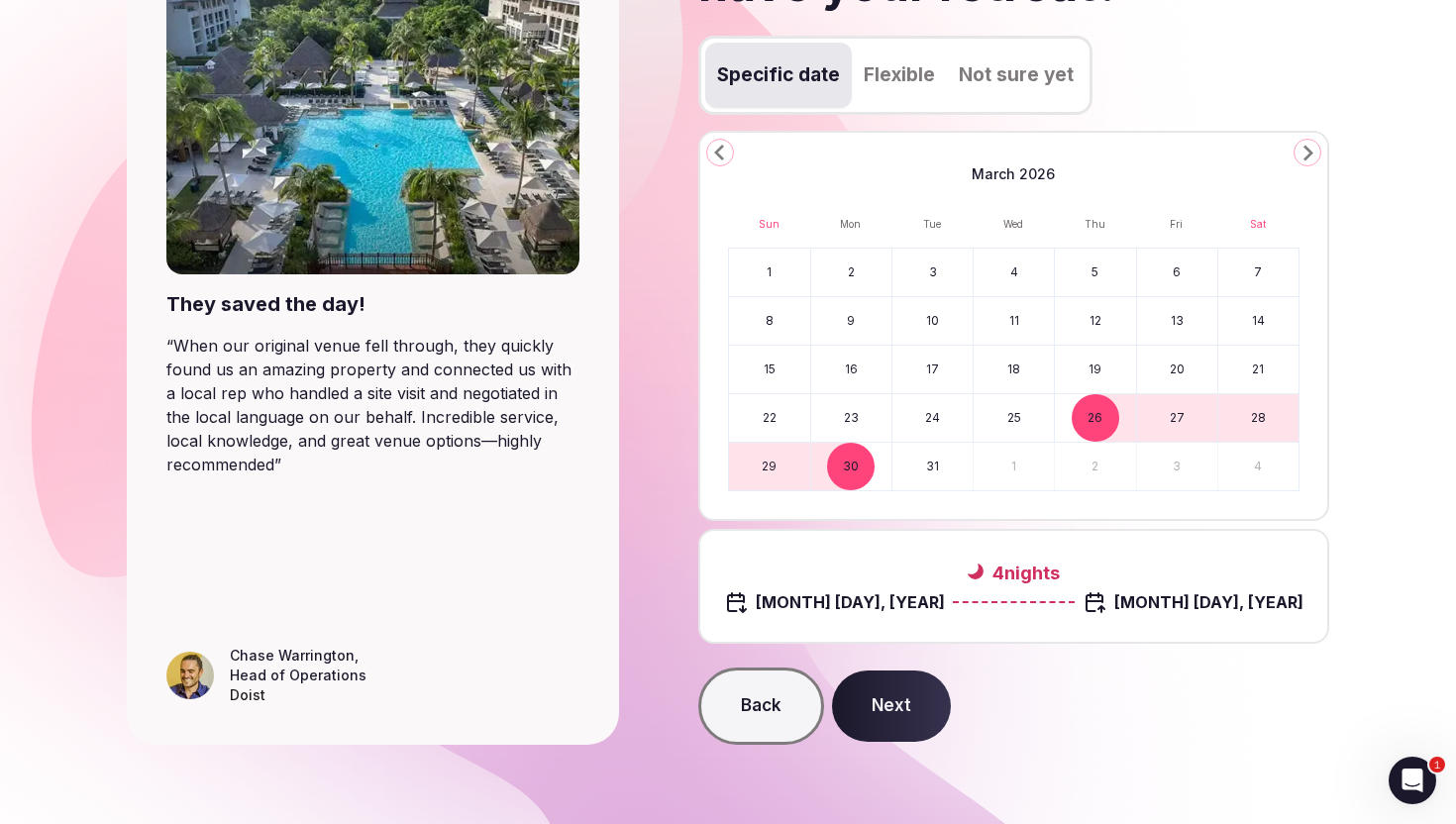 click on "Next" at bounding box center [891, 706] 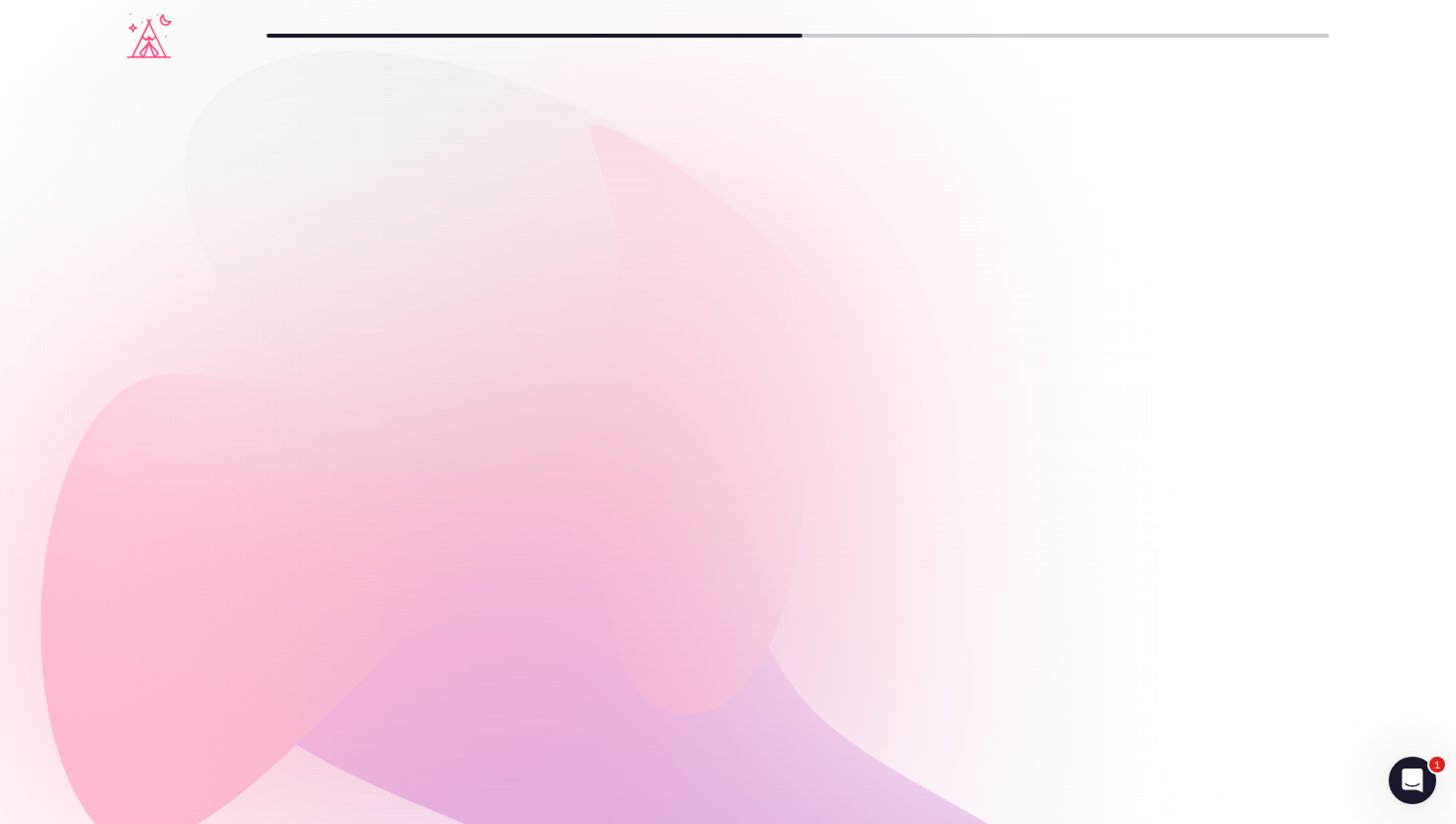 scroll, scrollTop: 0, scrollLeft: 0, axis: both 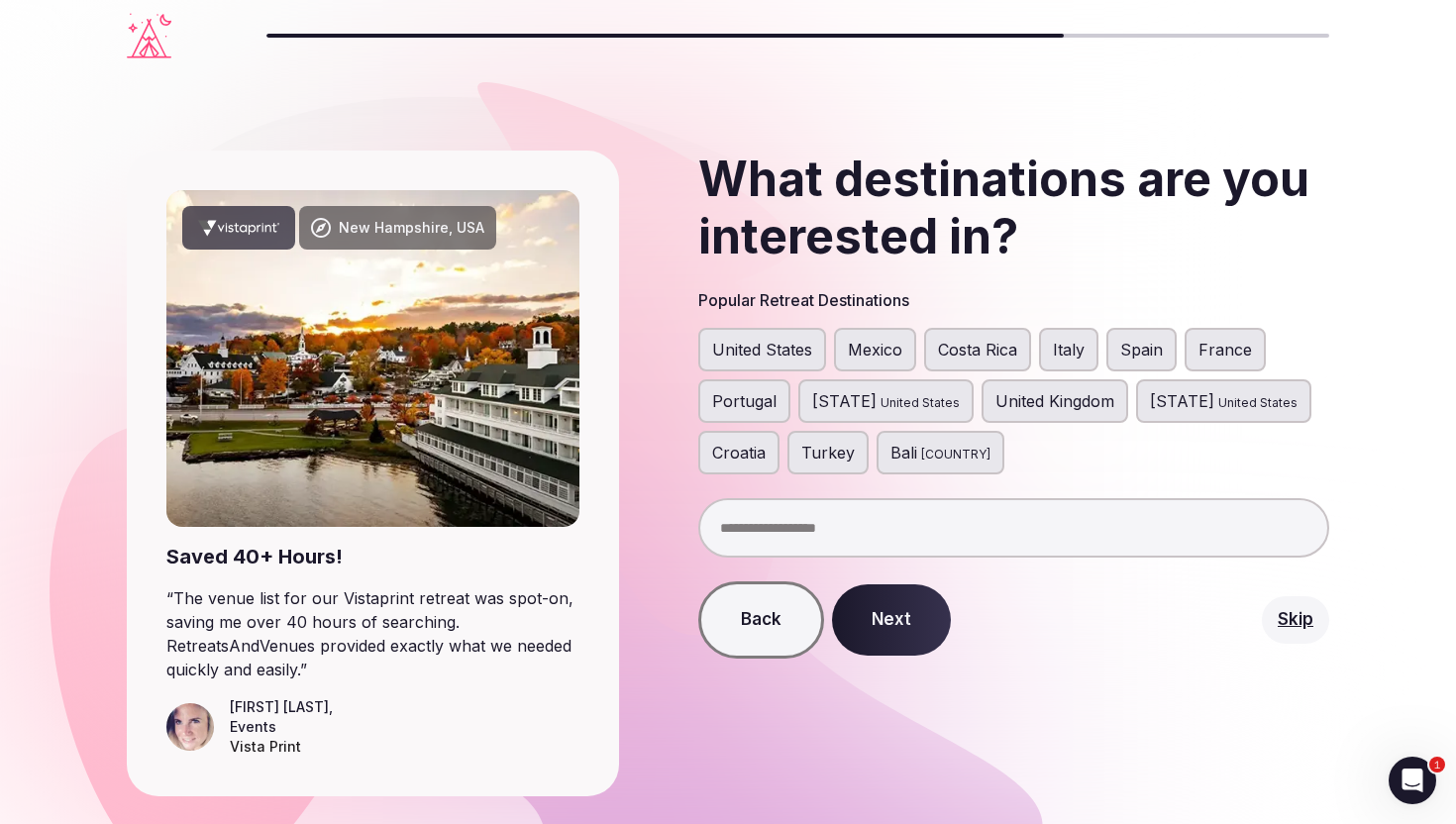 click on "United States" at bounding box center (762, 350) 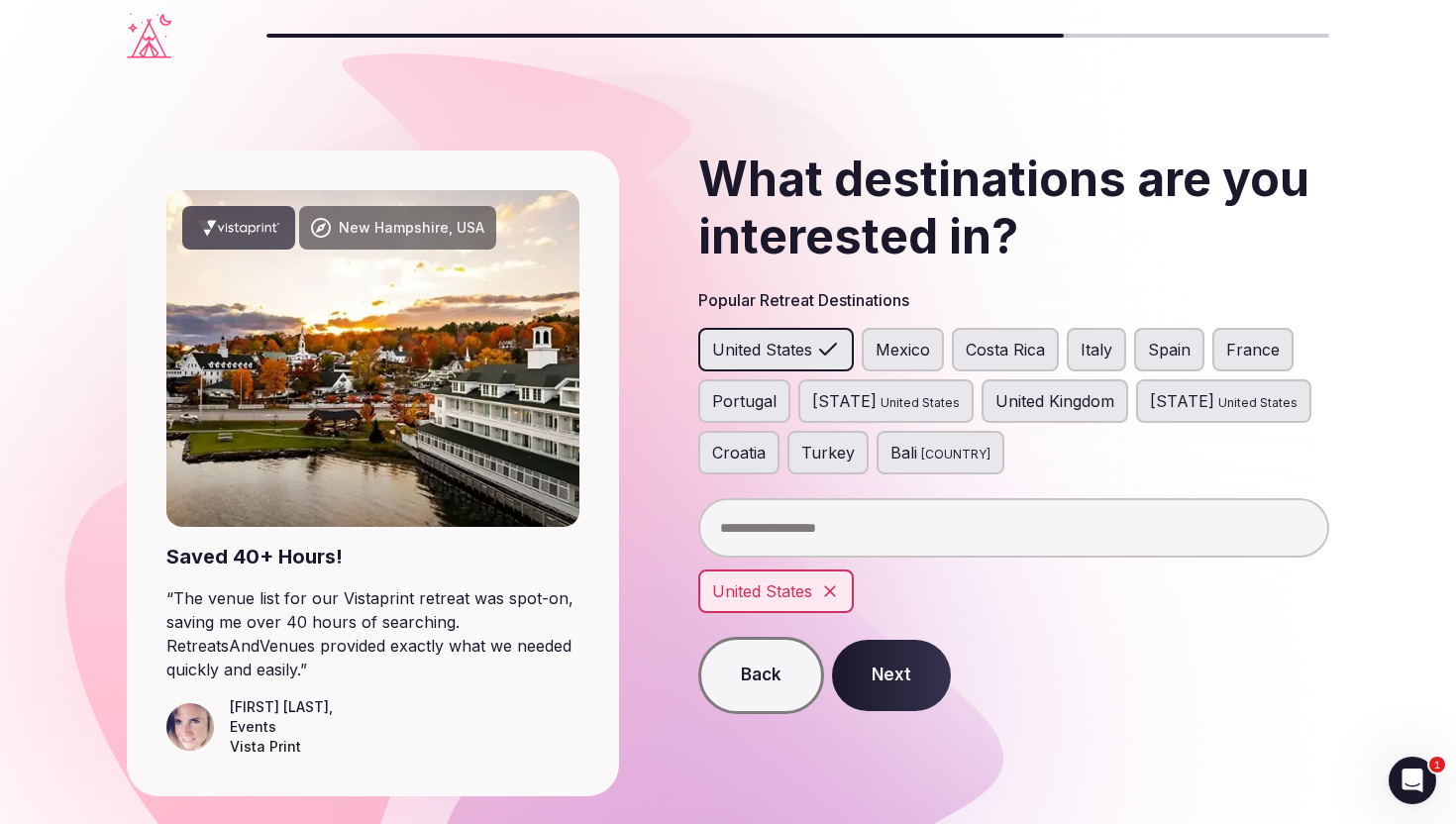 click on "Next" at bounding box center (891, 675) 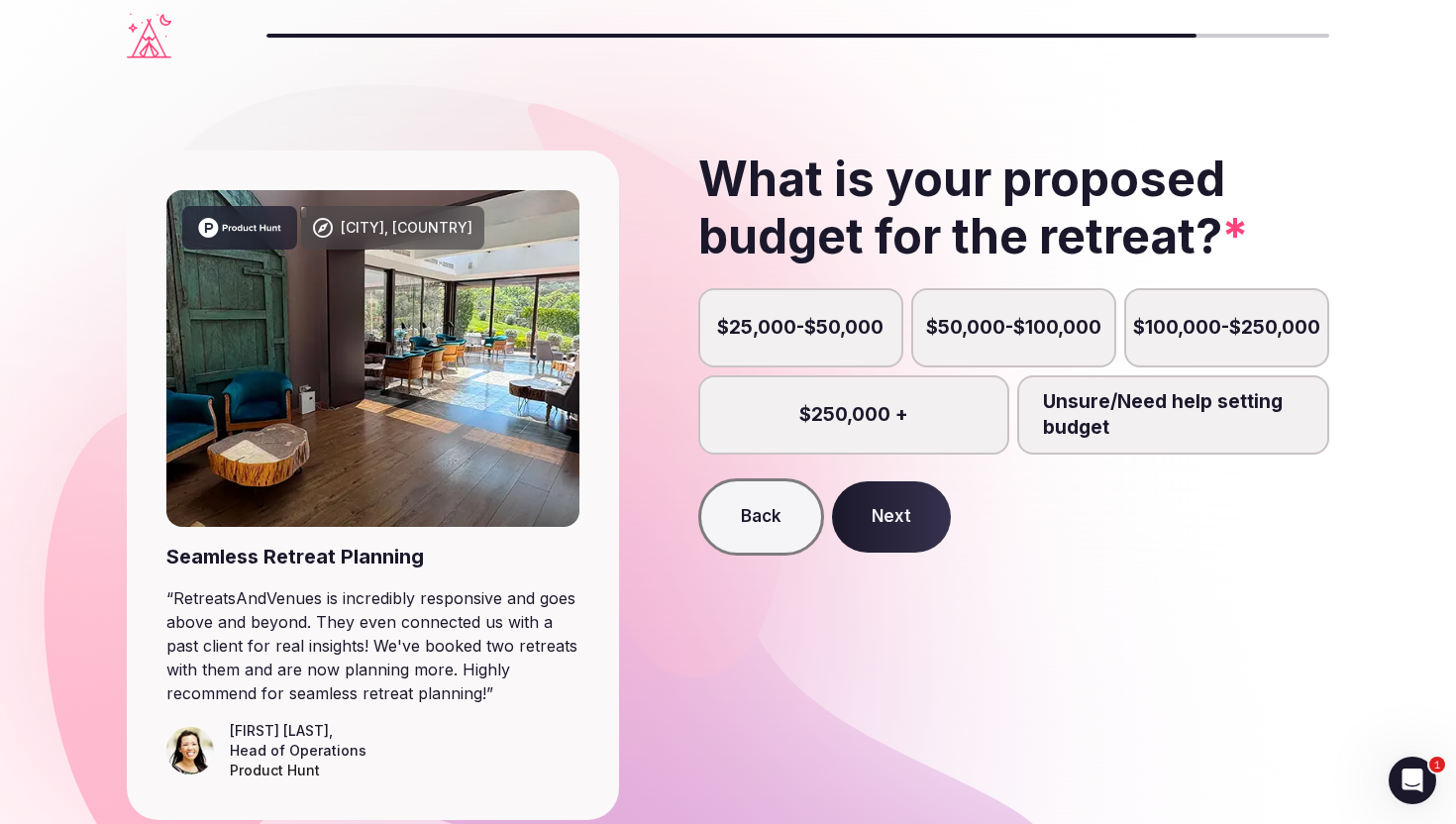 click on "$25,000-$50,000" at bounding box center [800, 328] 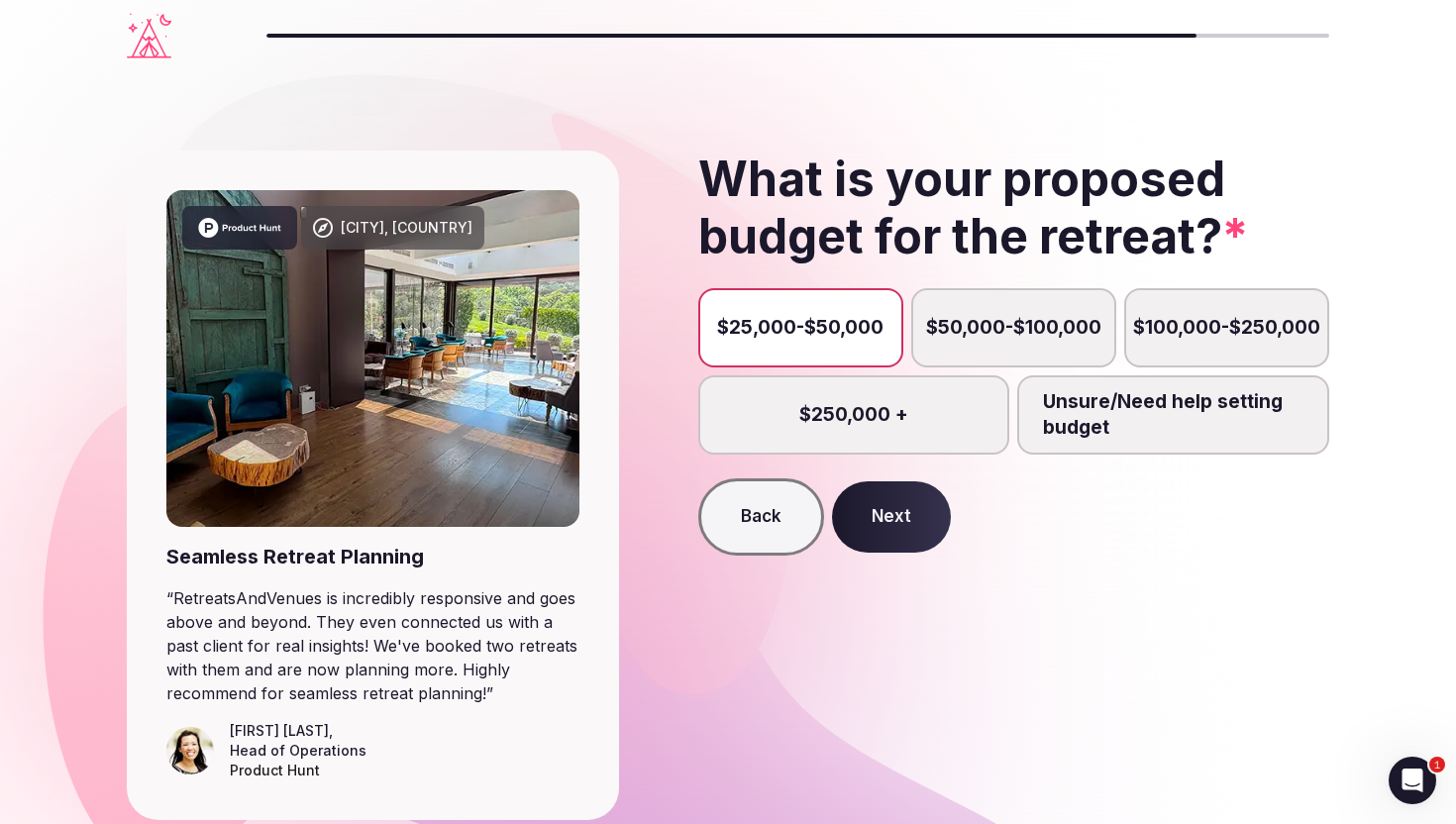 scroll, scrollTop: 10, scrollLeft: 0, axis: vertical 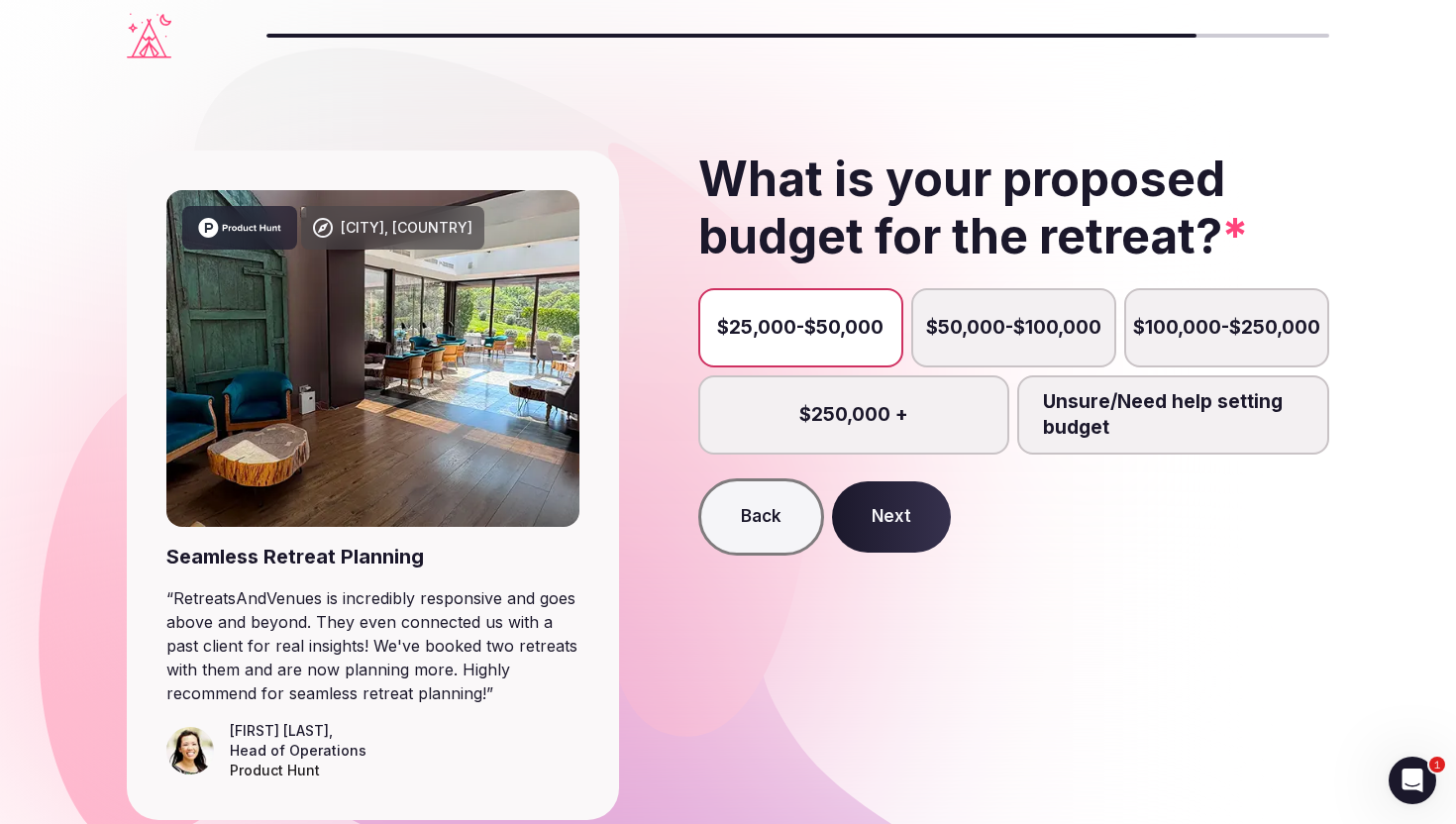 click on "Next" at bounding box center (891, 517) 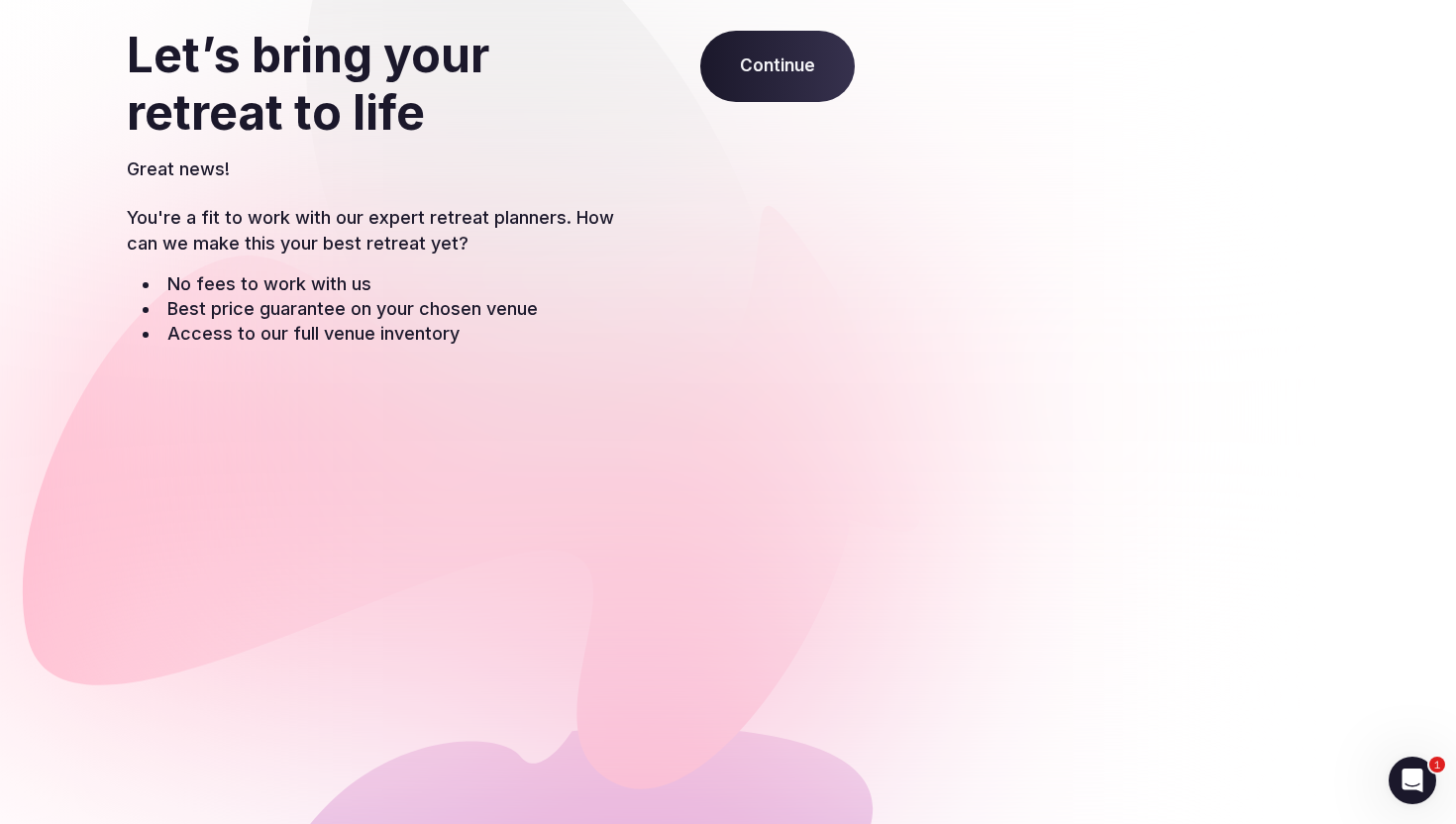 scroll, scrollTop: 0, scrollLeft: 0, axis: both 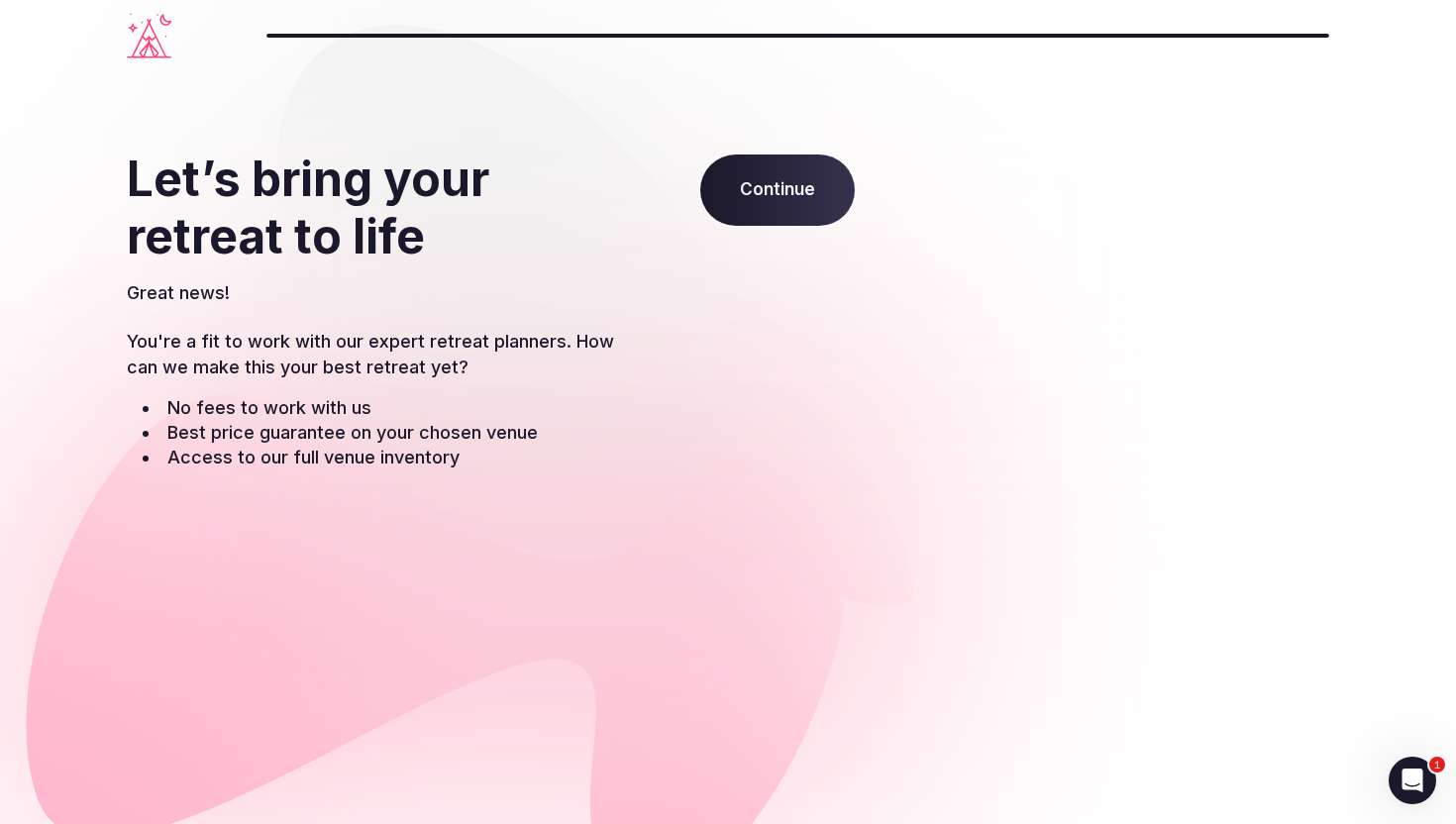 click on "Continue" at bounding box center (778, 190) 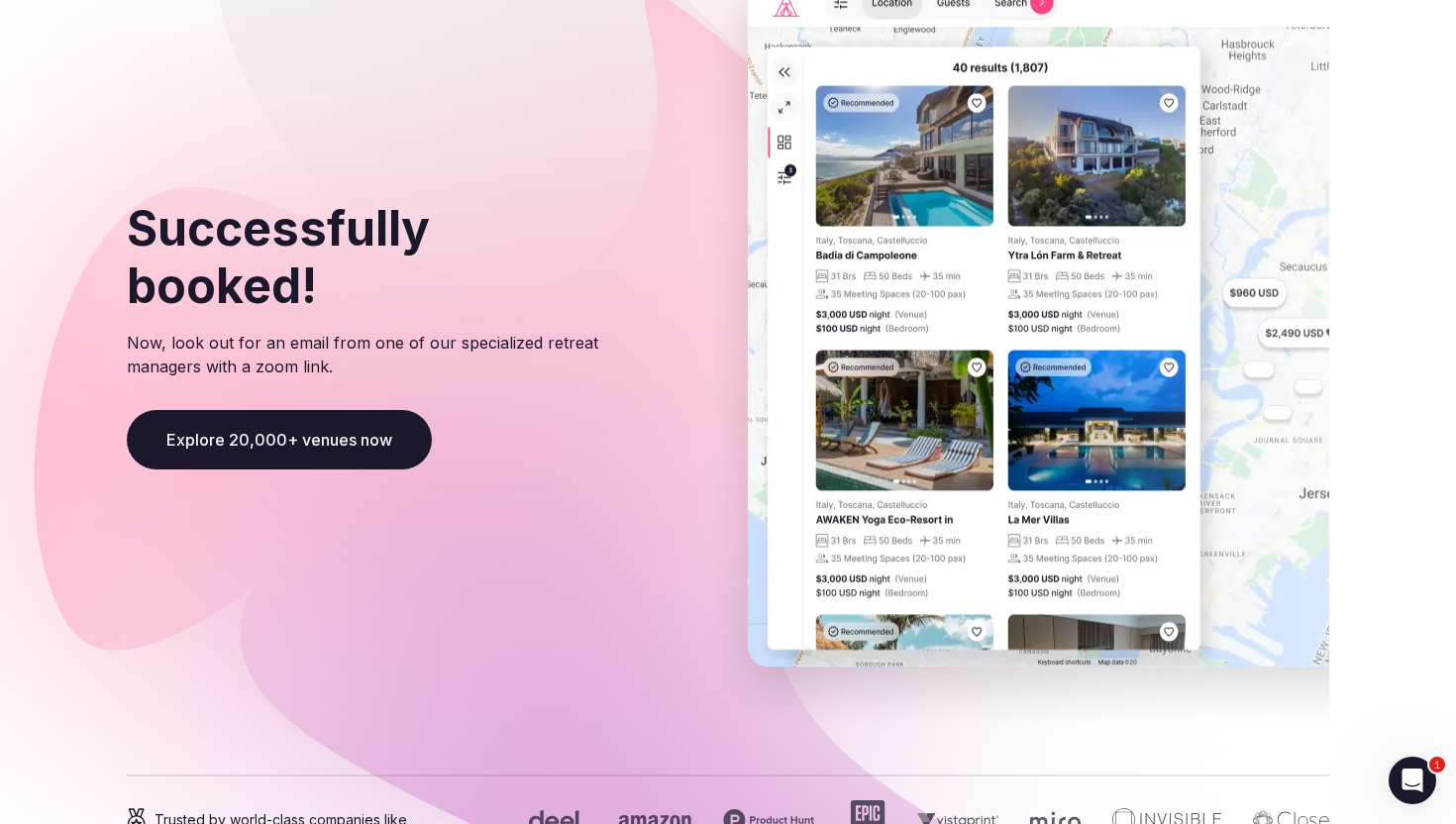 scroll, scrollTop: 207, scrollLeft: 0, axis: vertical 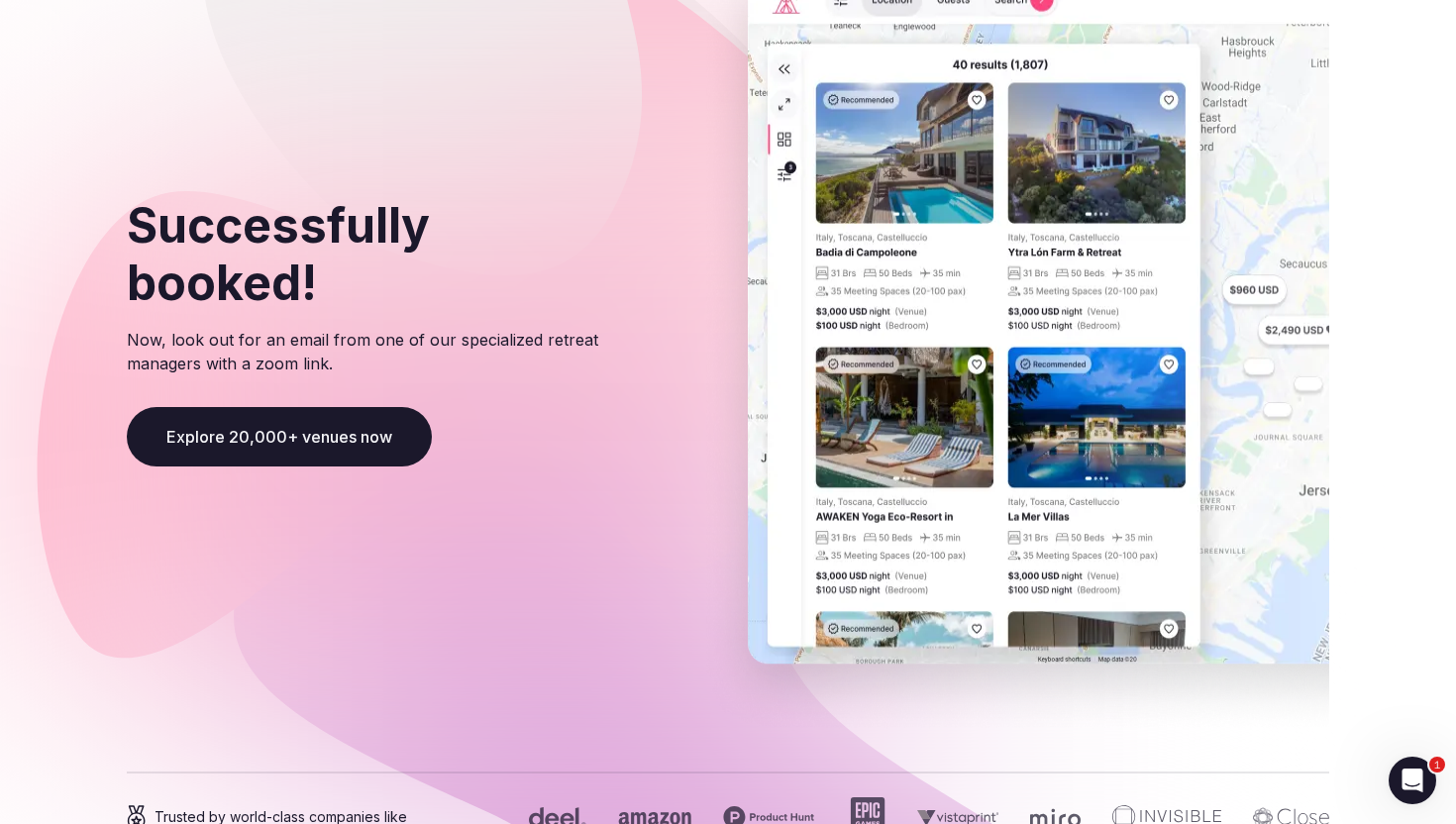 click on "Explore 20,000+ venues now" at bounding box center [279, 437] 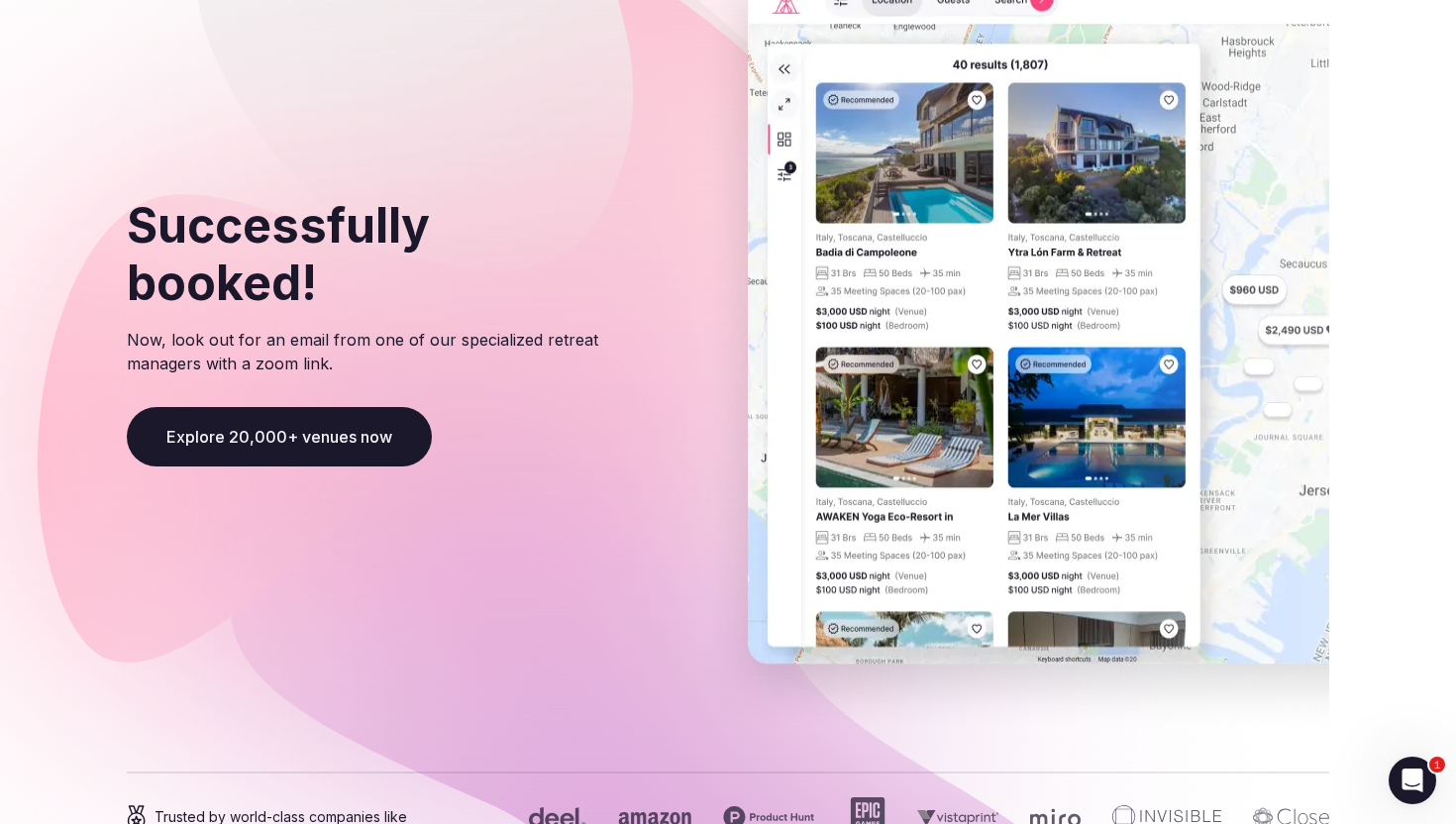 scroll, scrollTop: 0, scrollLeft: 0, axis: both 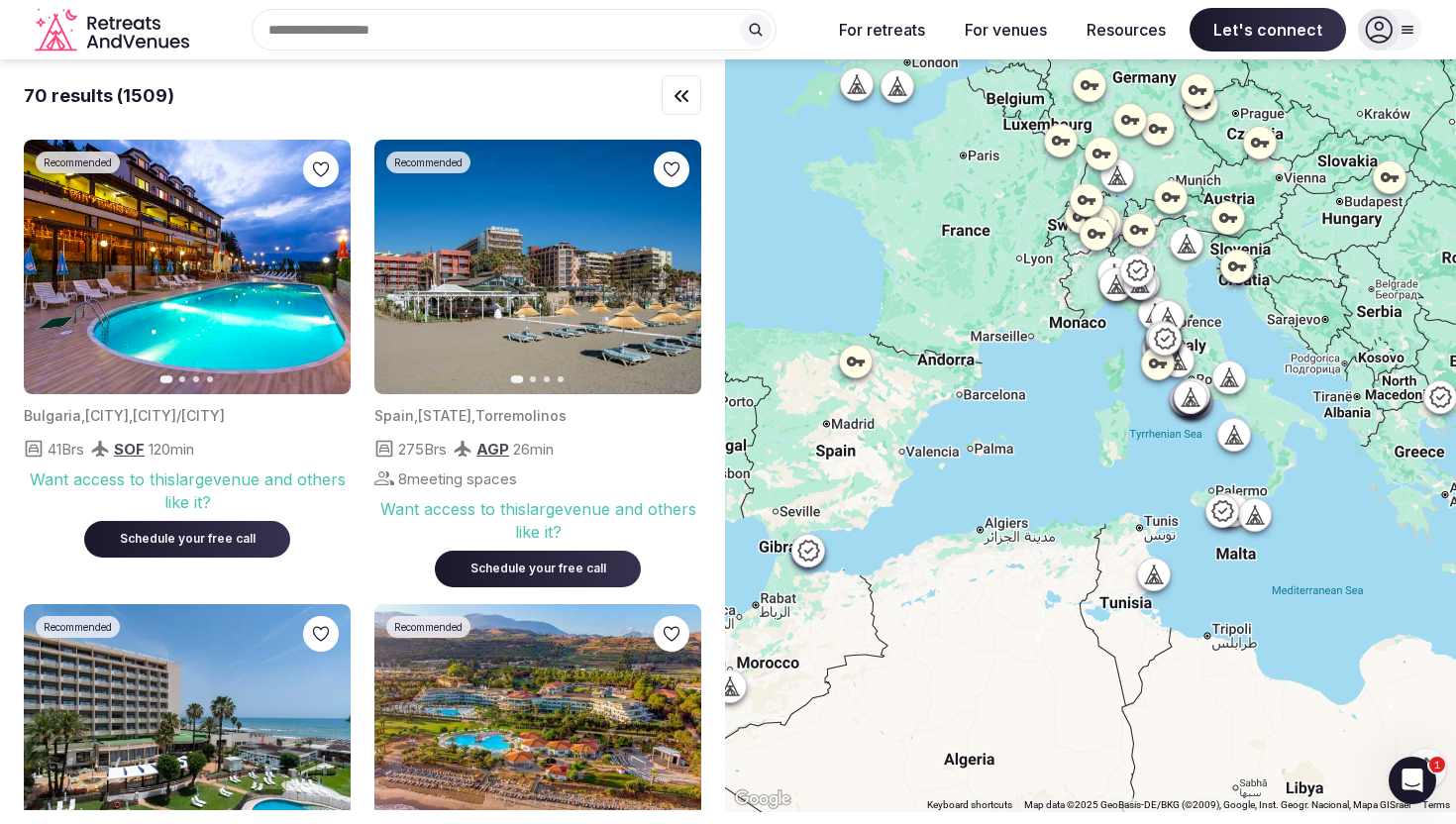 click on "Search Popular Destinations Toscana, Italy Riviera Maya, Mexico Indonesia, Bali California, USA New York, USA Napa Valley, USA Beja, Portugal Canarias, Spain" at bounding box center [506, 30] 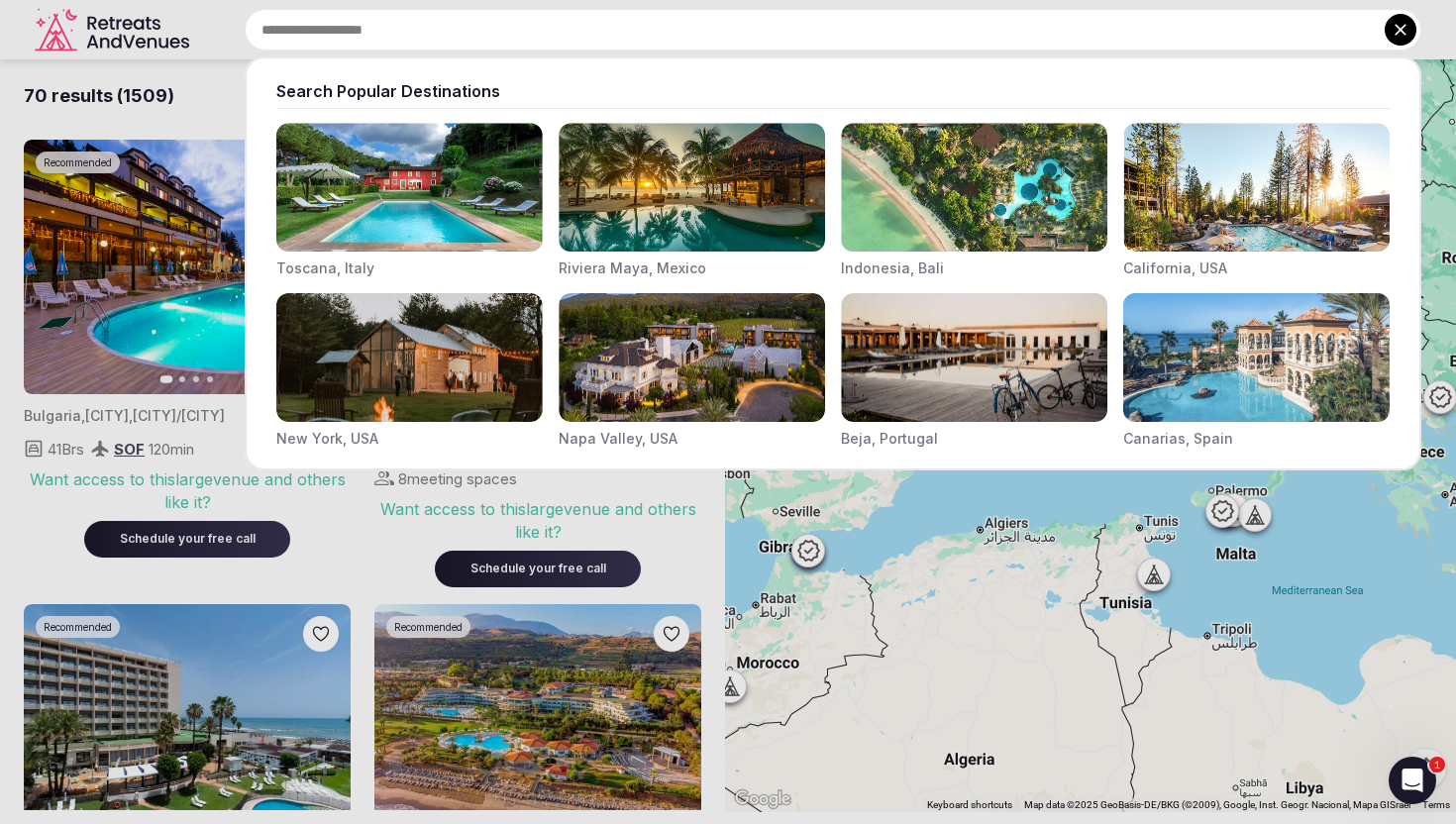 click at bounding box center [409, 358] 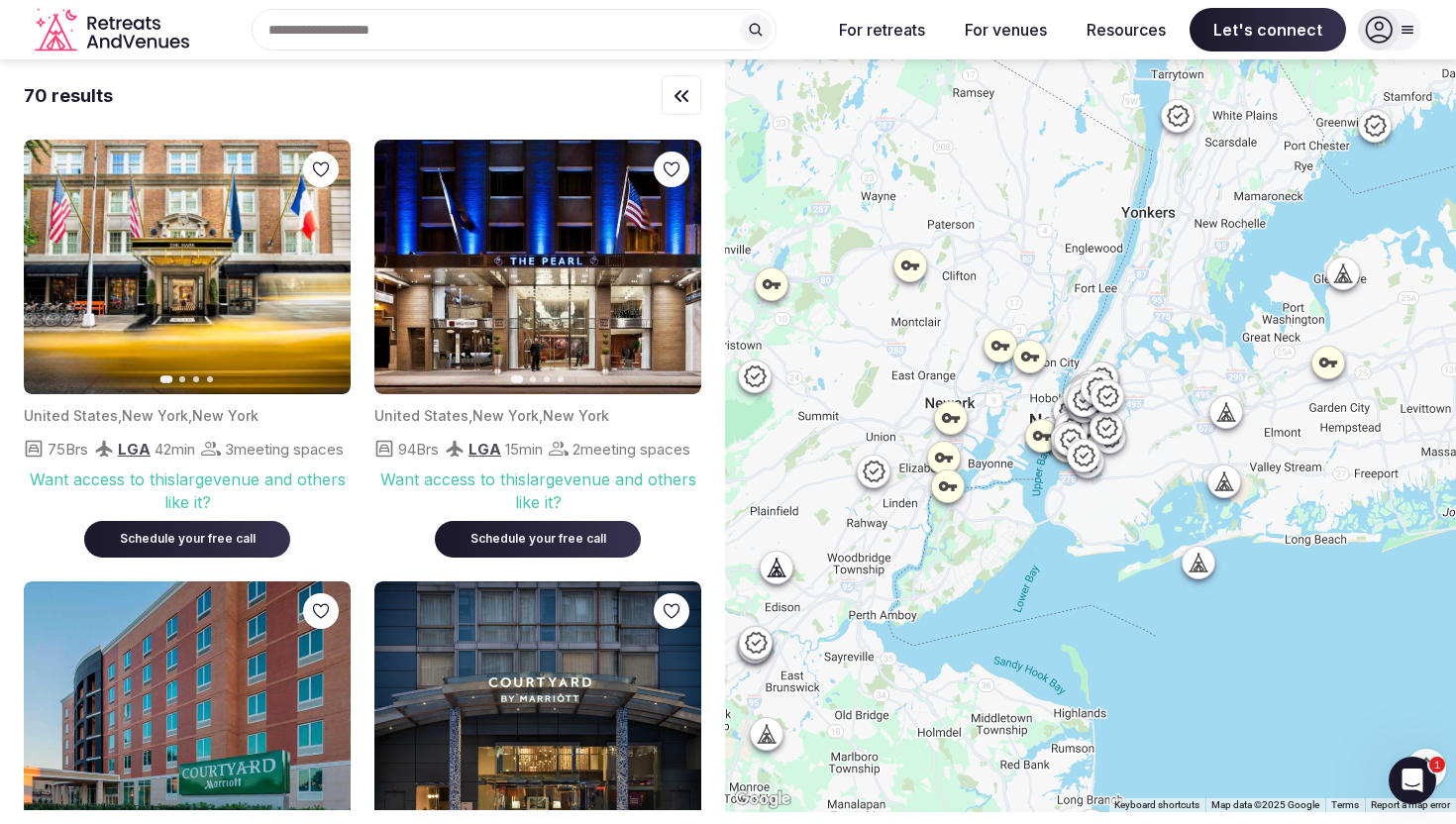 click 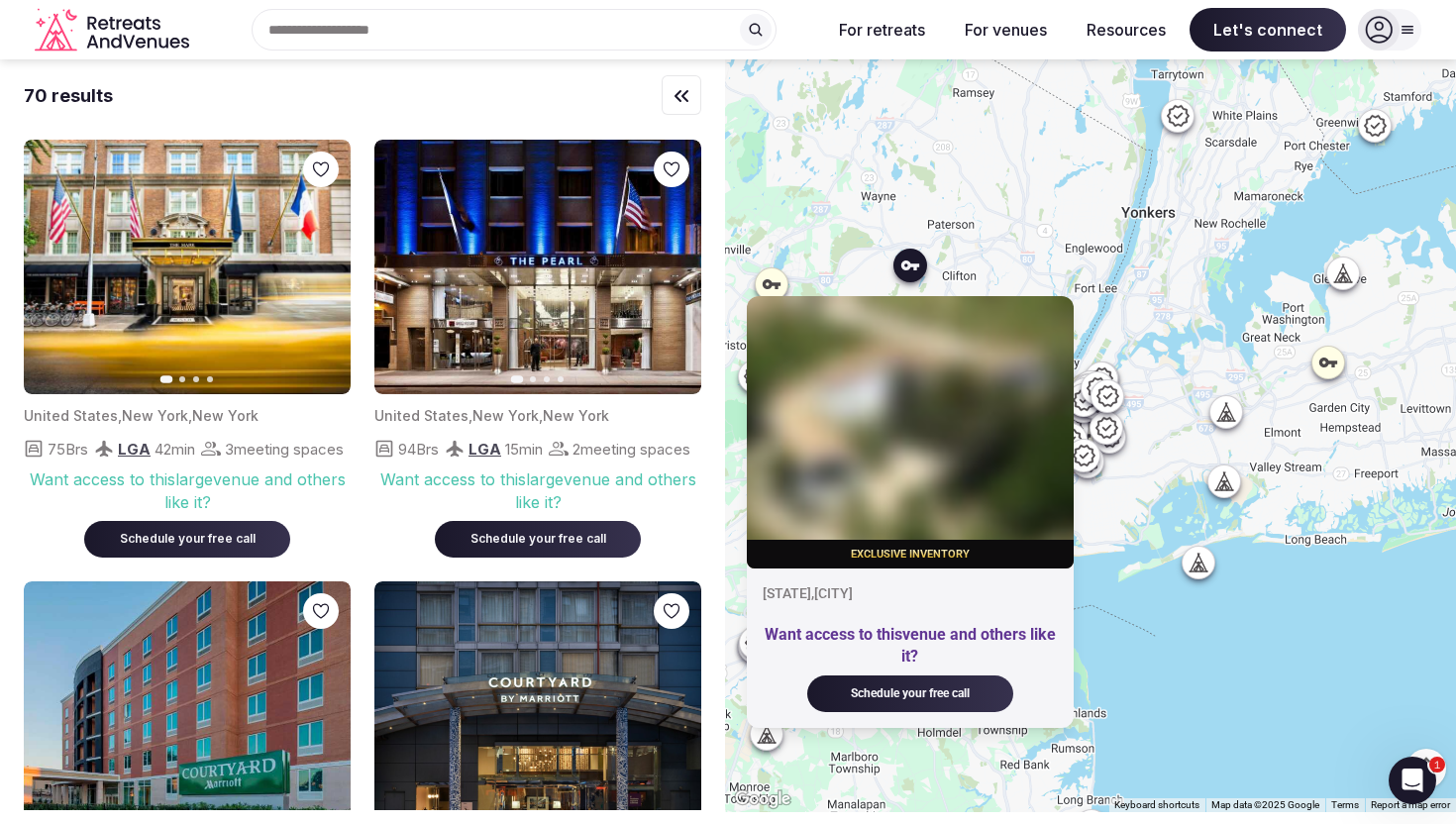 click on "Exclusive inventory [STATE] , [CITY] Want access to this venue and others like it? Schedule your free call" at bounding box center [1091, 436] 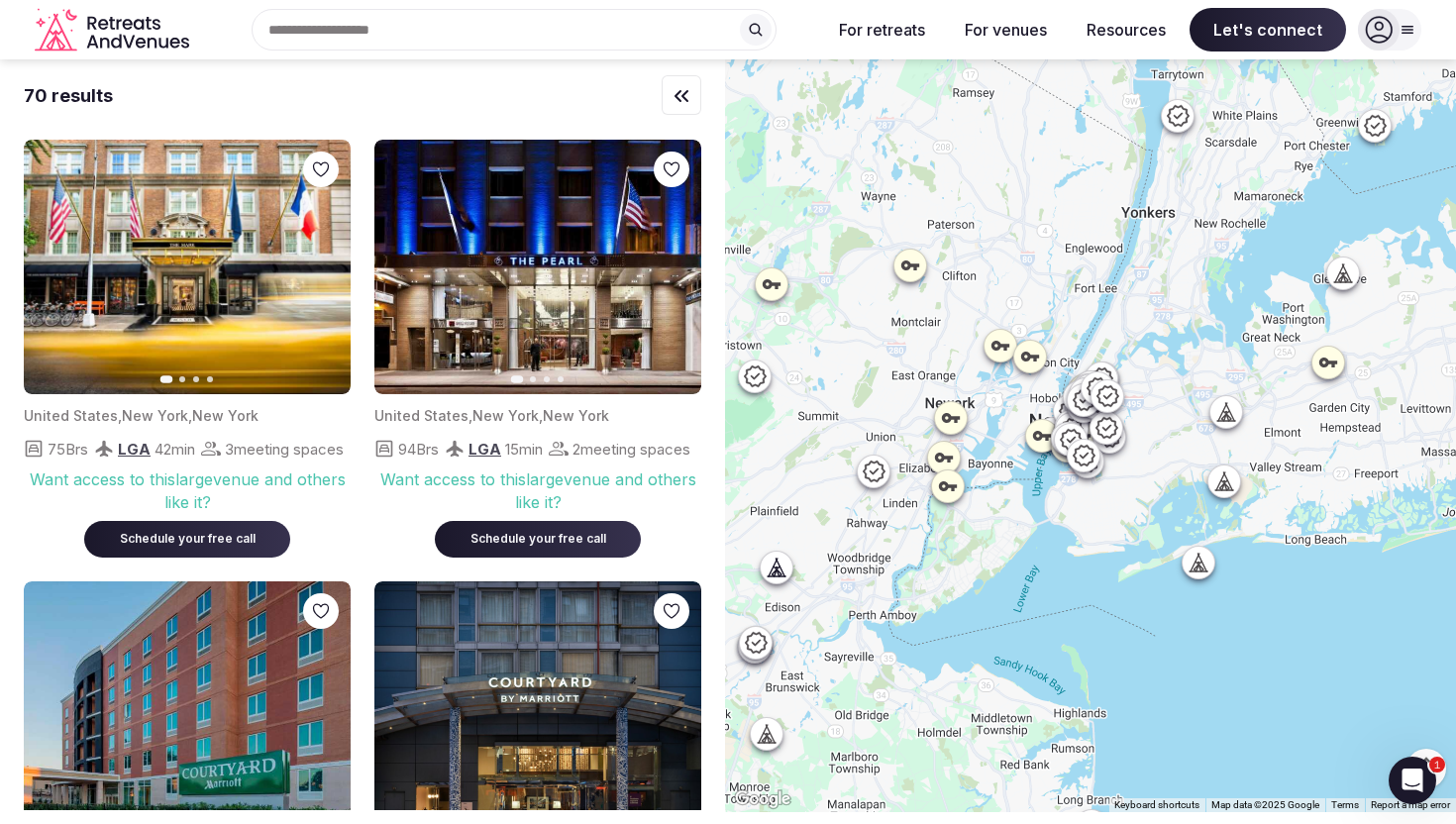 click 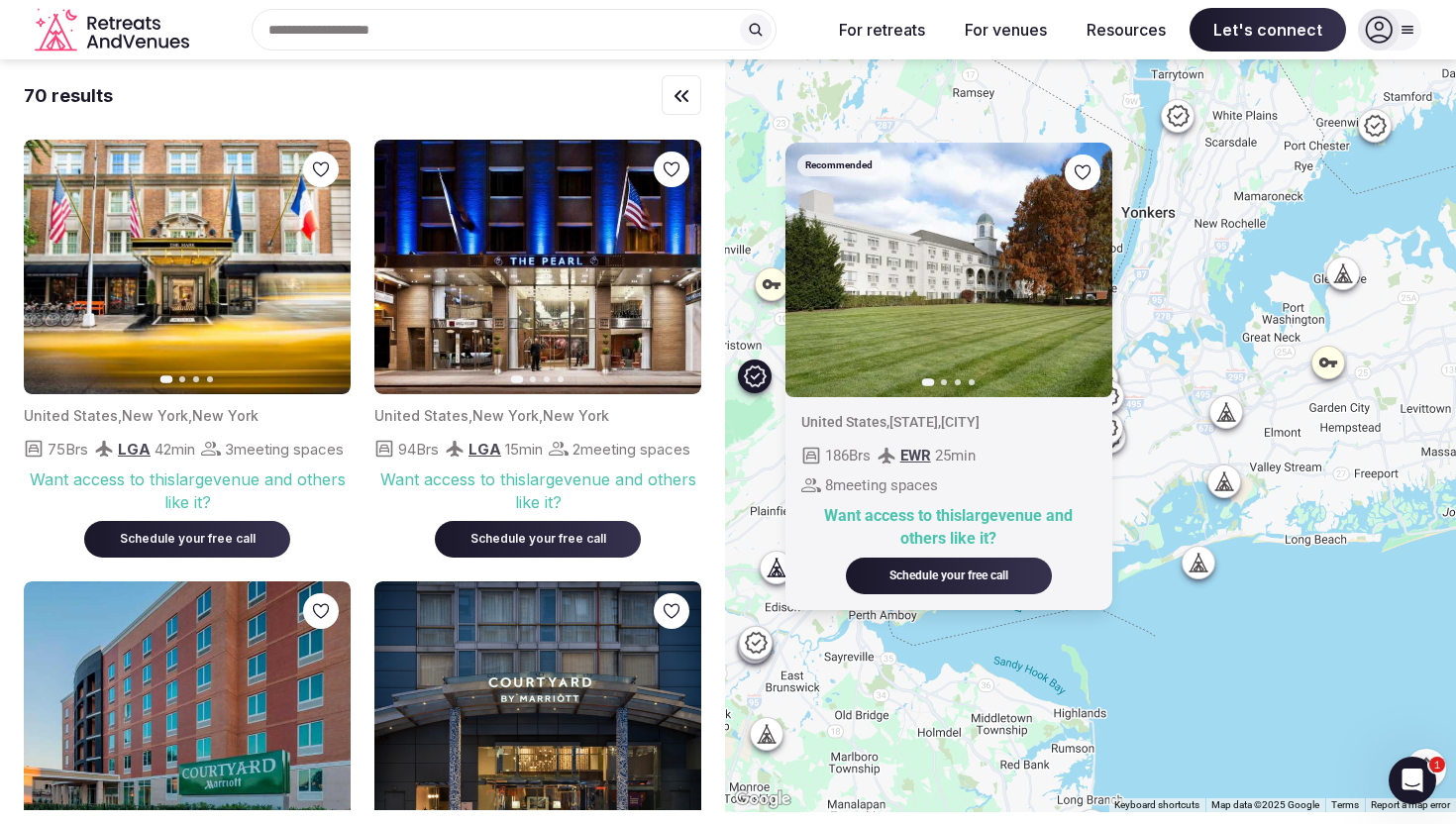 click on "Recommended Previous slide Next slide [COUNTRY] , [STATE] , [CITY] [NUMBER] meeting spaces Want access to this large venue and others like it? Schedule your free call" at bounding box center [1091, 436] 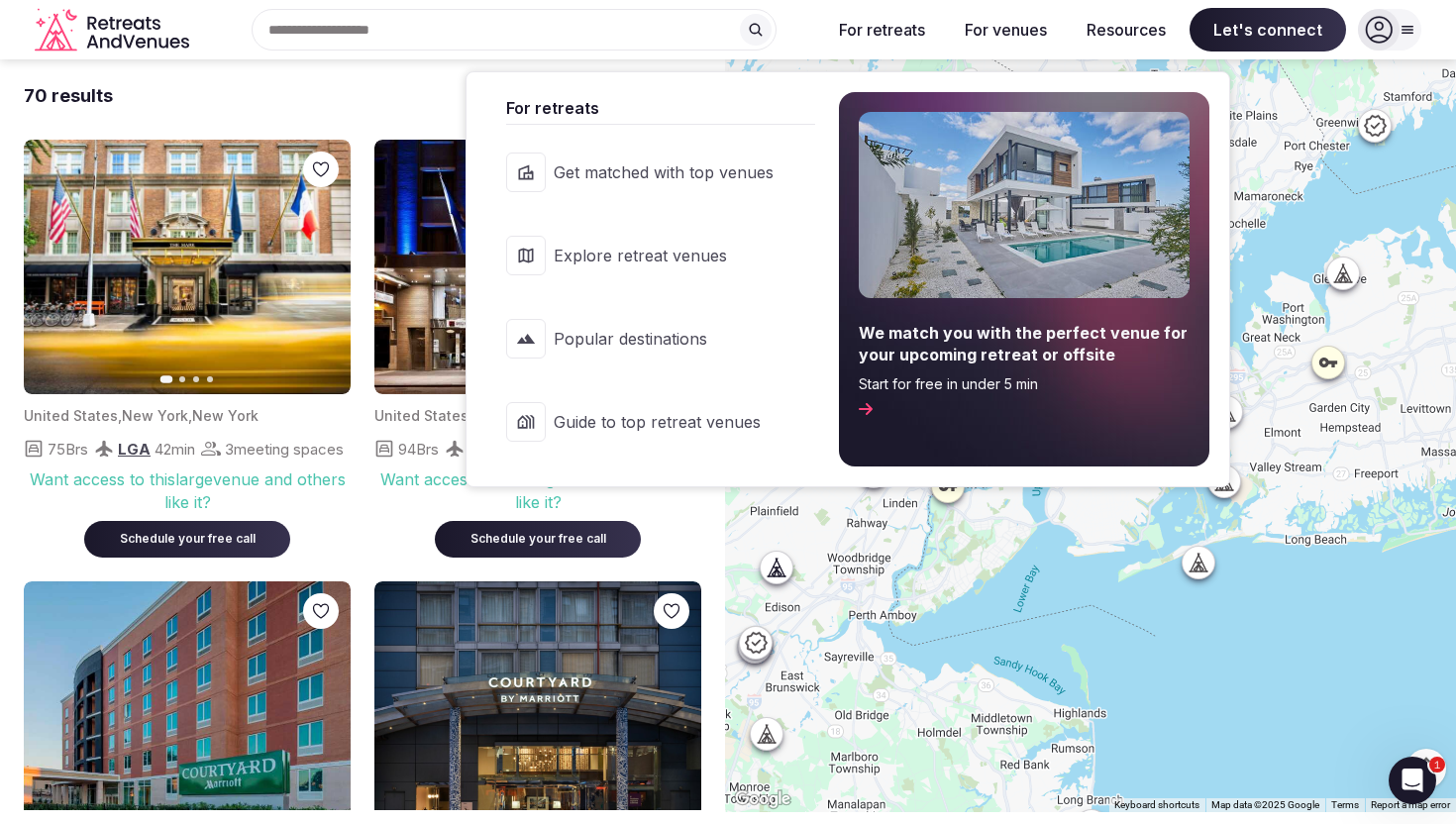 click on "Explore retreat venues" at bounding box center [664, 256] 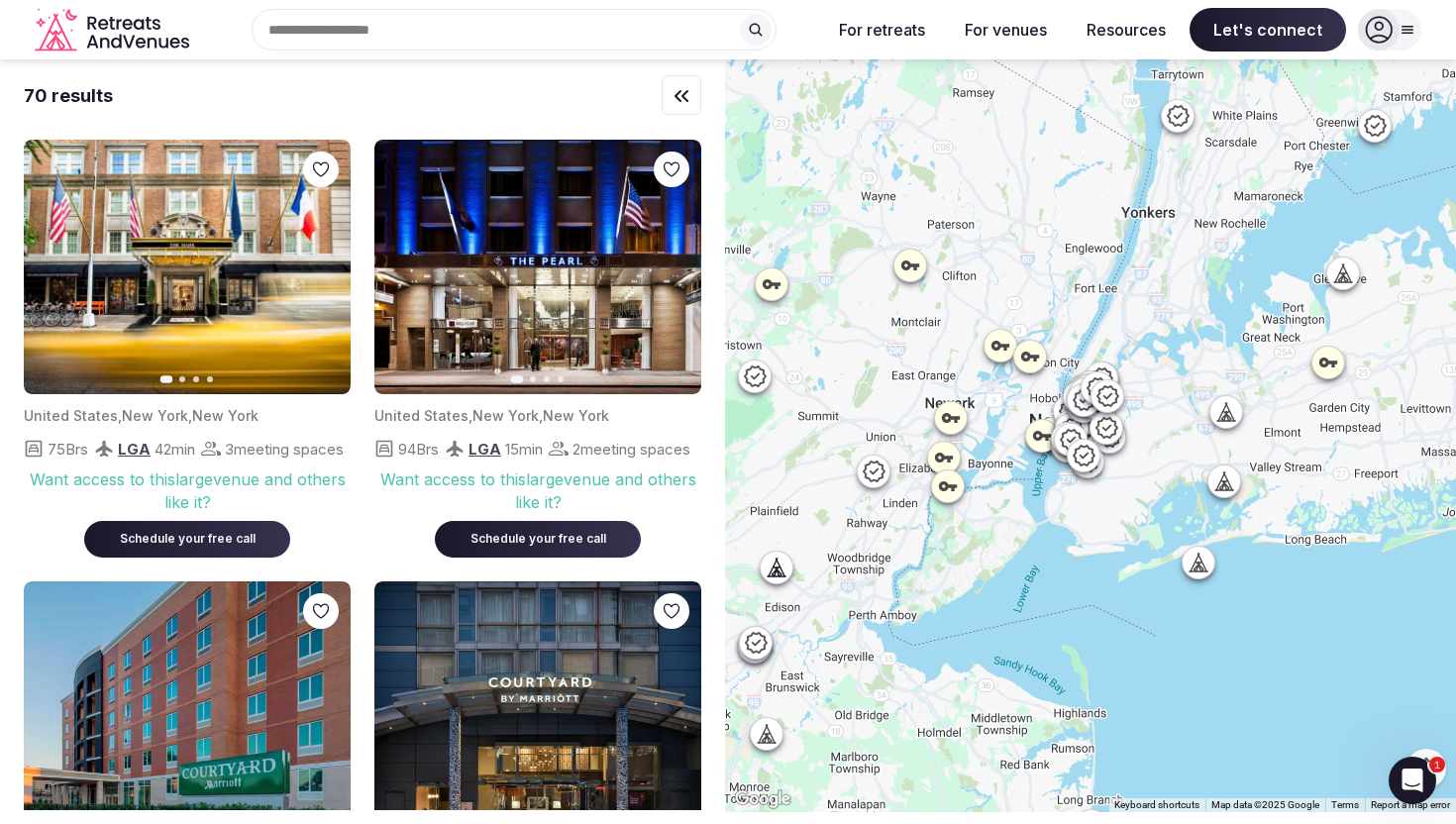 click at bounding box center (756, 30) 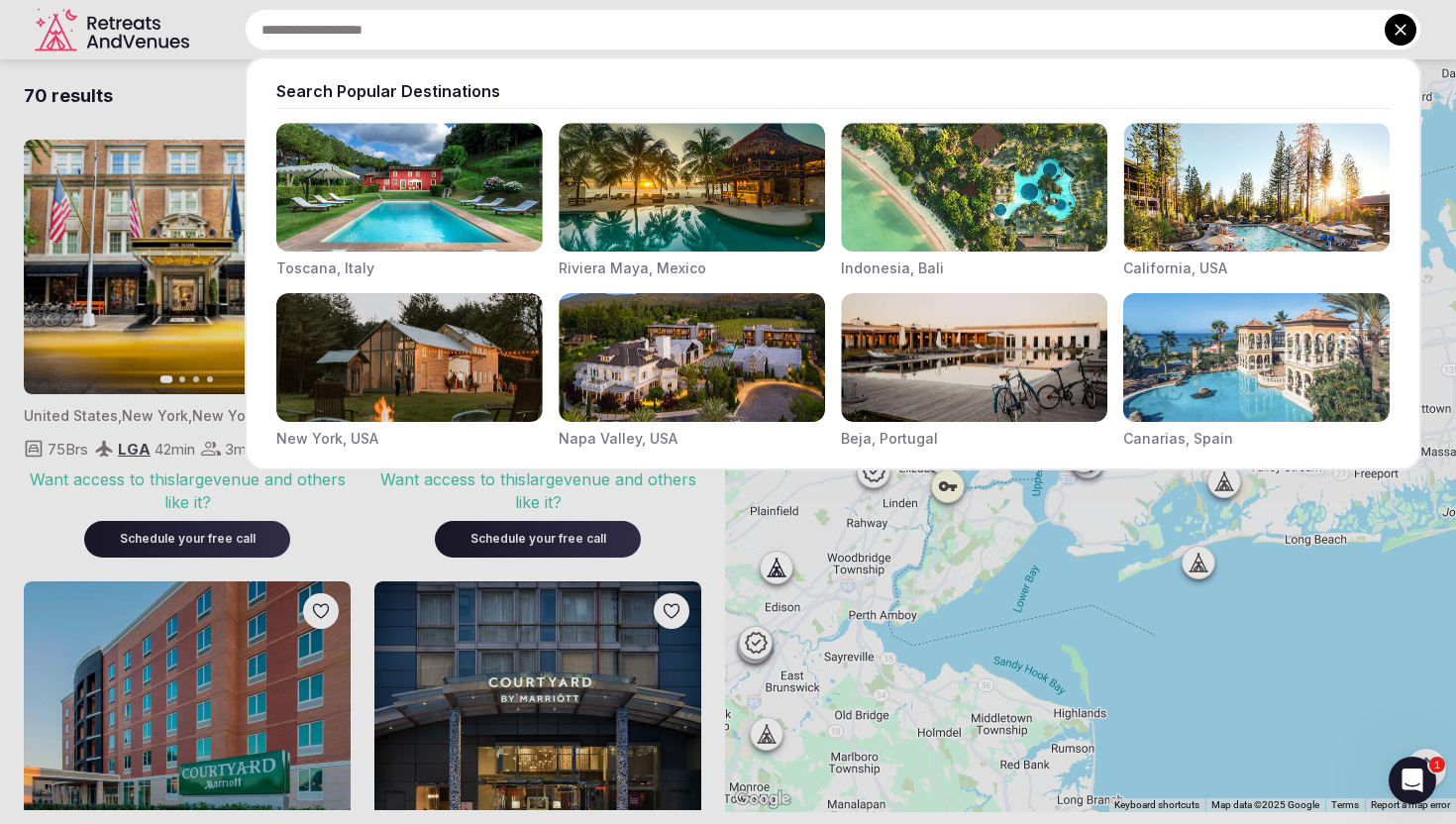 click at bounding box center [728, 412] 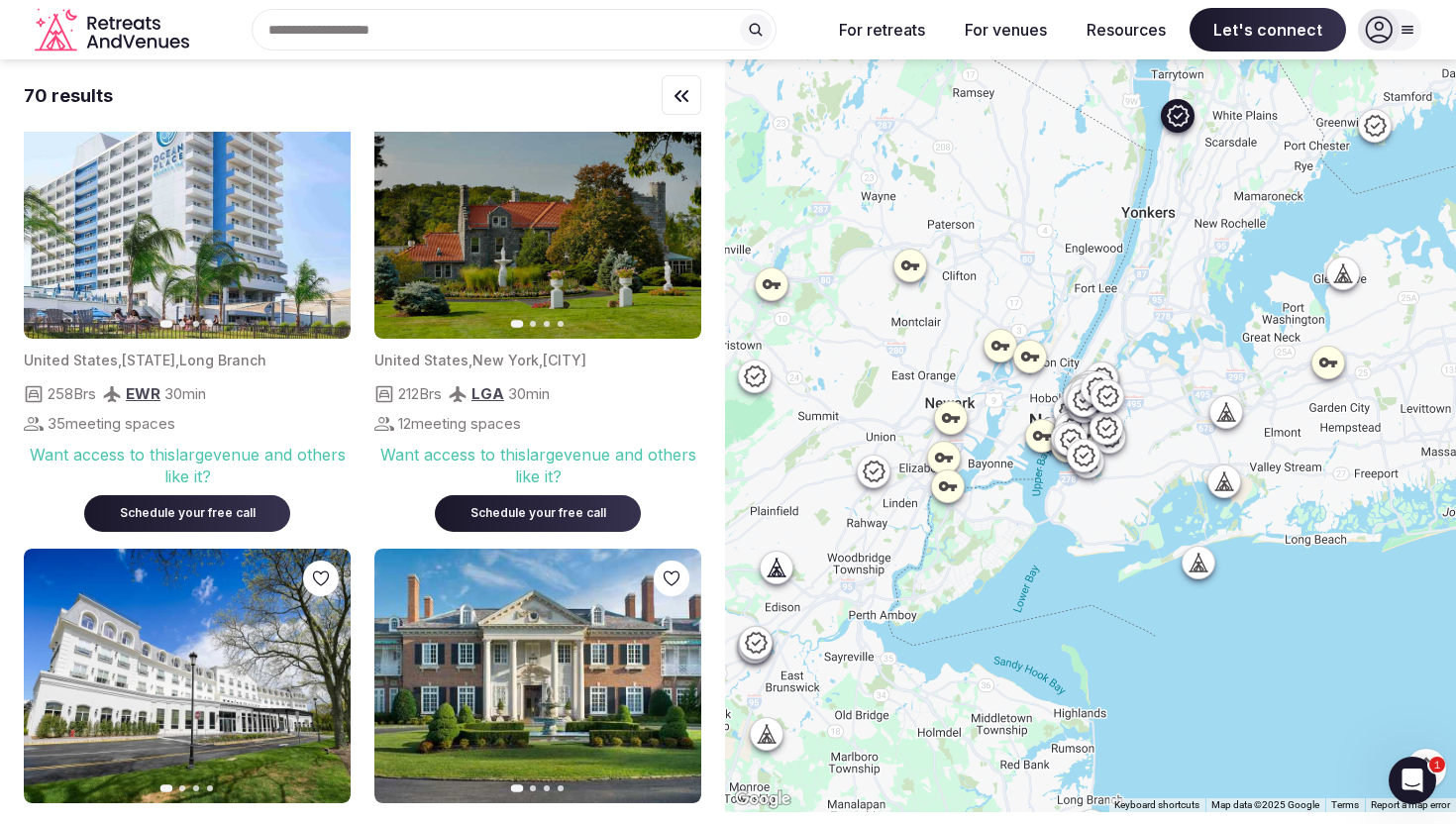 scroll, scrollTop: 7257, scrollLeft: 0, axis: vertical 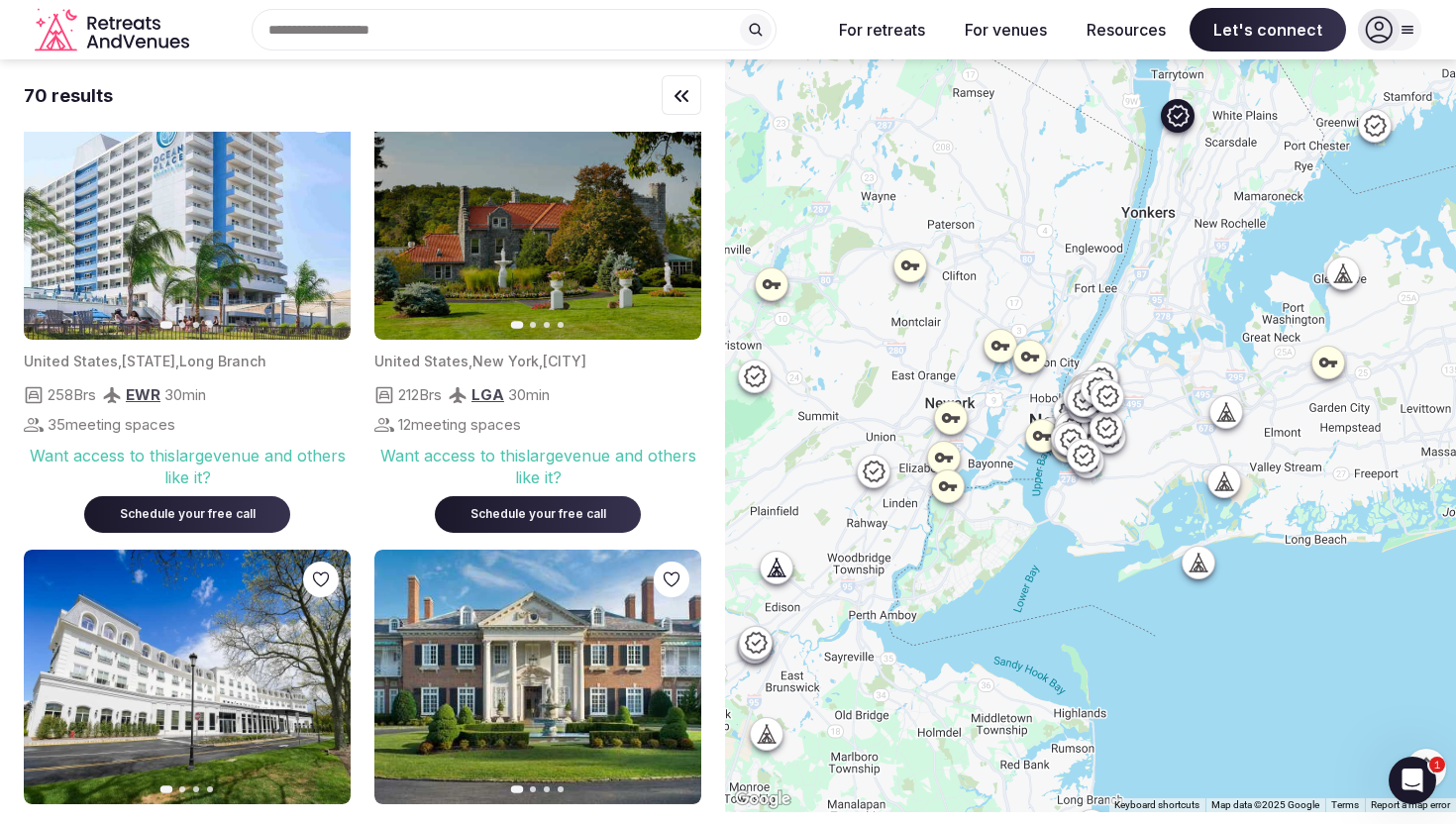 click 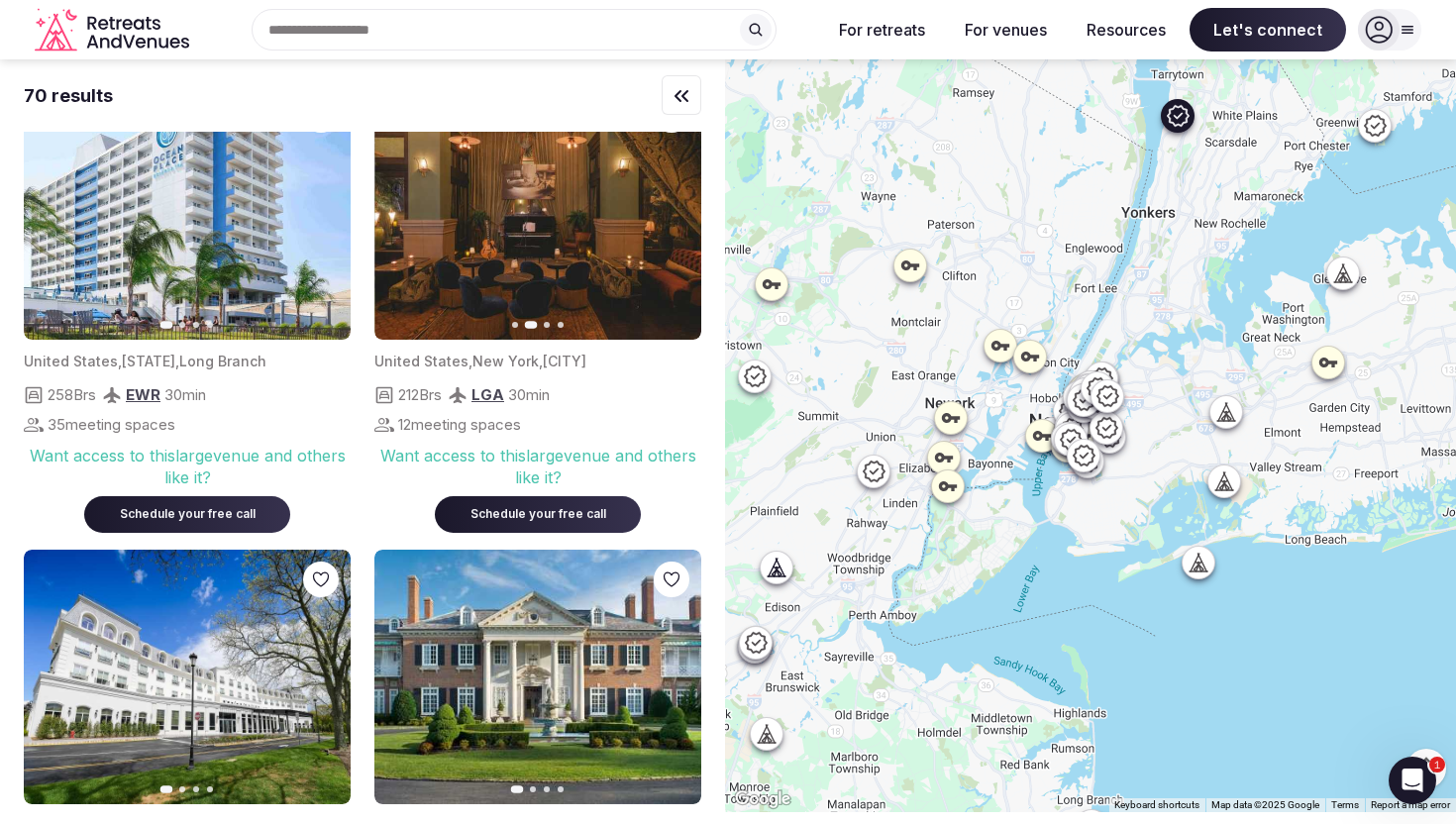 click 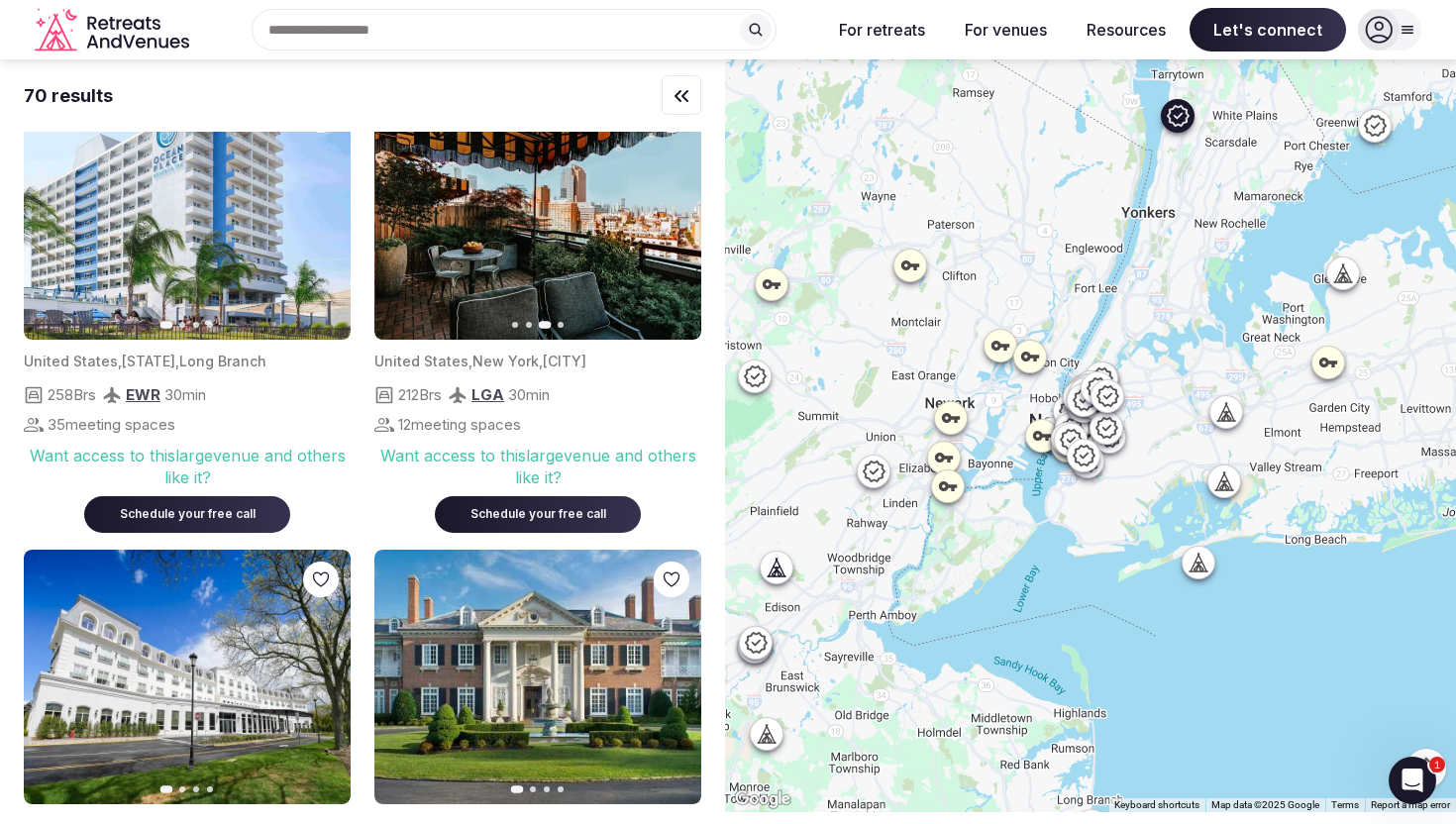 click 